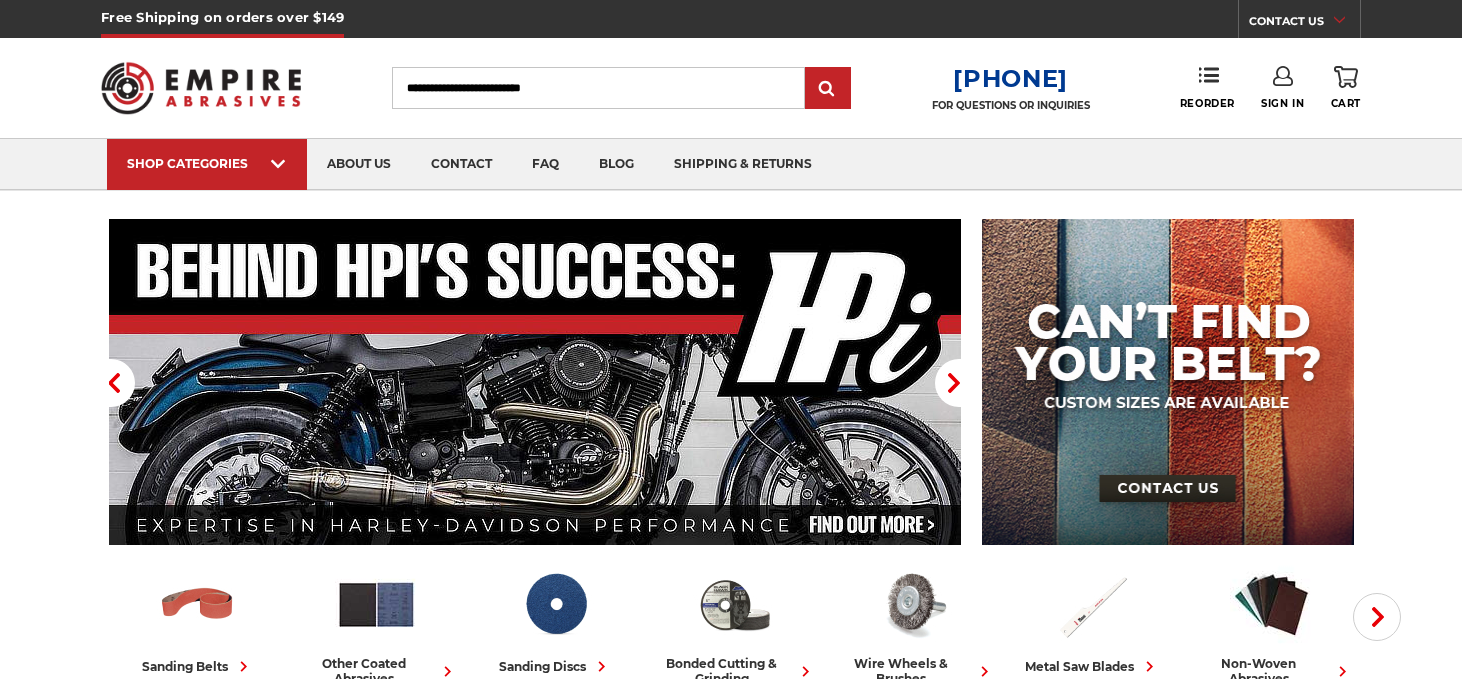 scroll, scrollTop: 0, scrollLeft: 0, axis: both 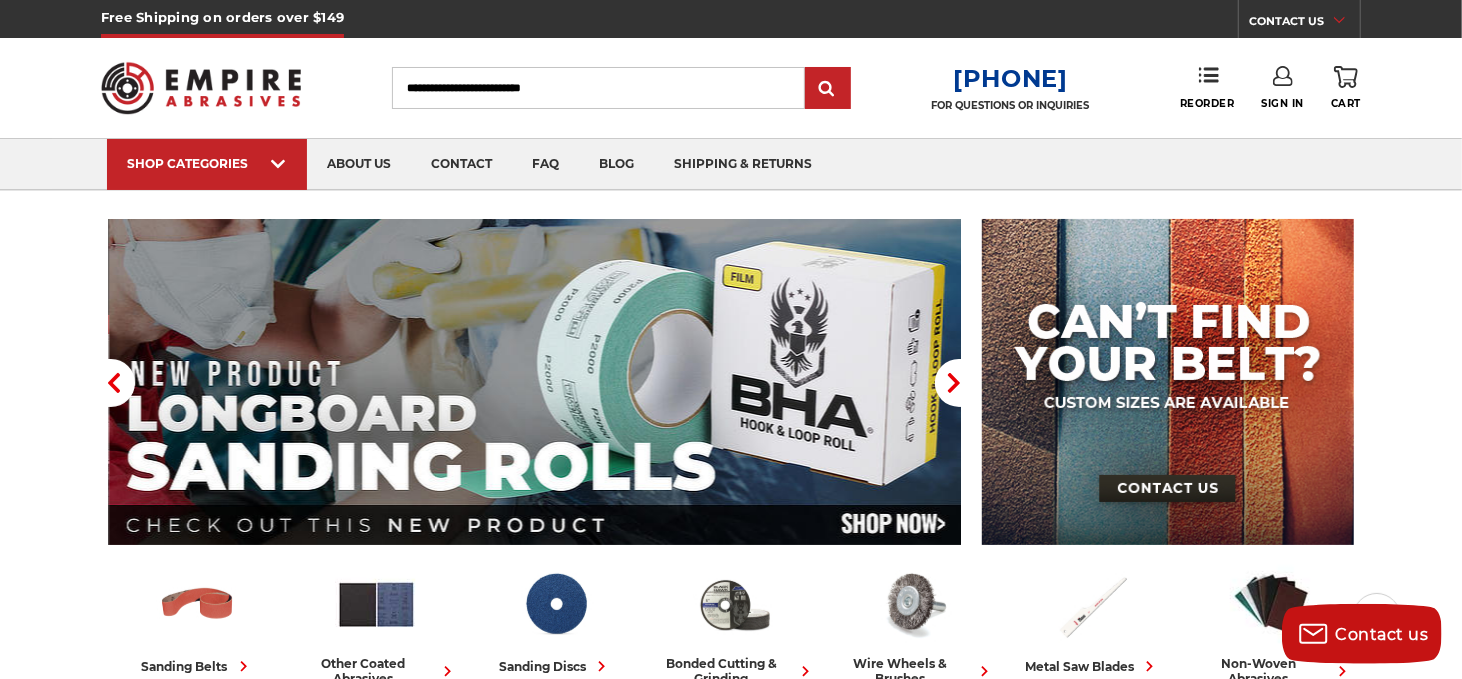 click on "Search" at bounding box center (598, 88) 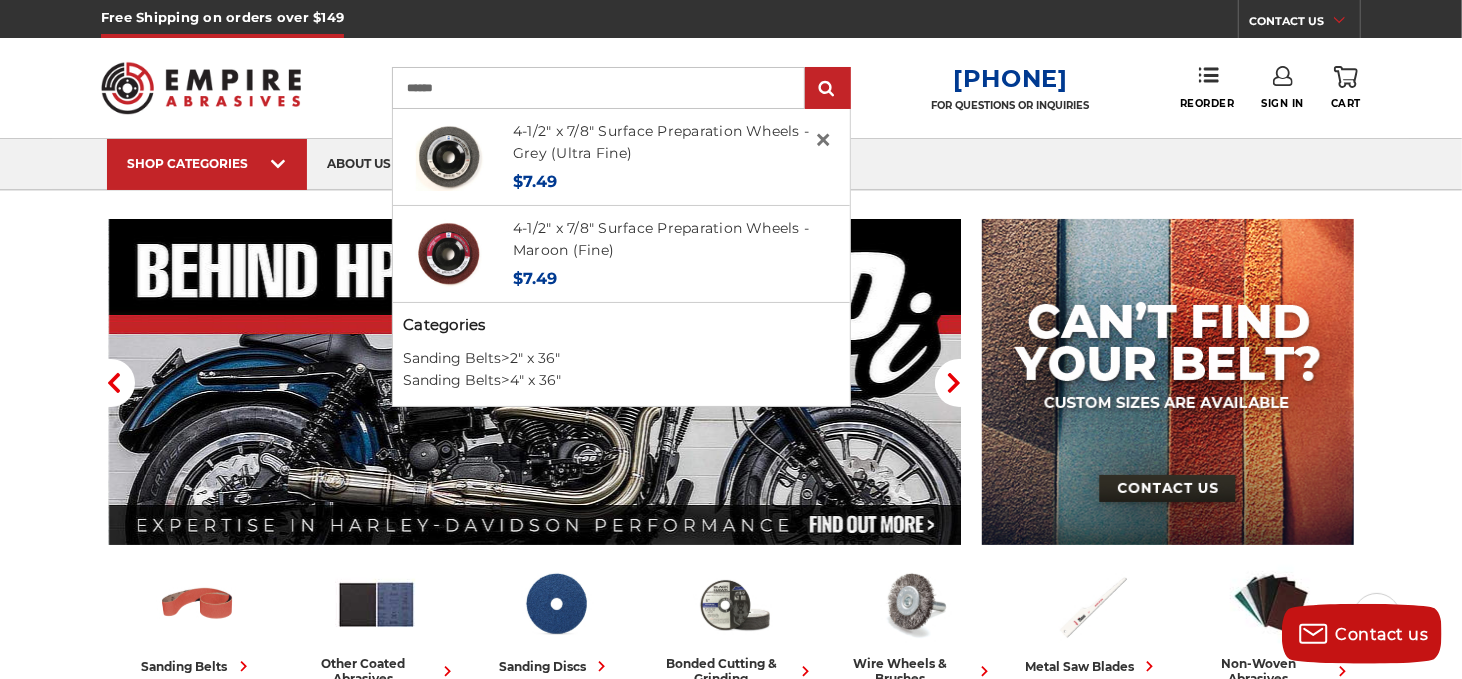 type on "******" 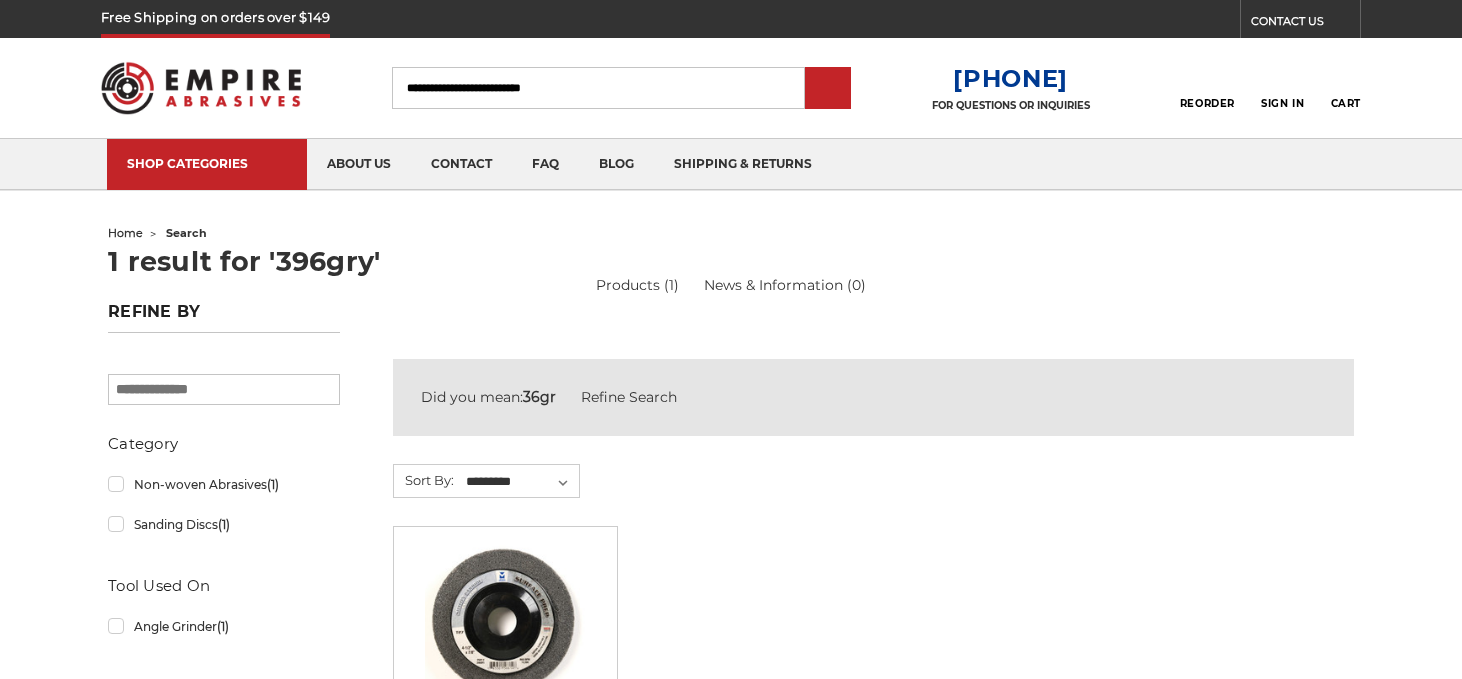 scroll, scrollTop: 0, scrollLeft: 0, axis: both 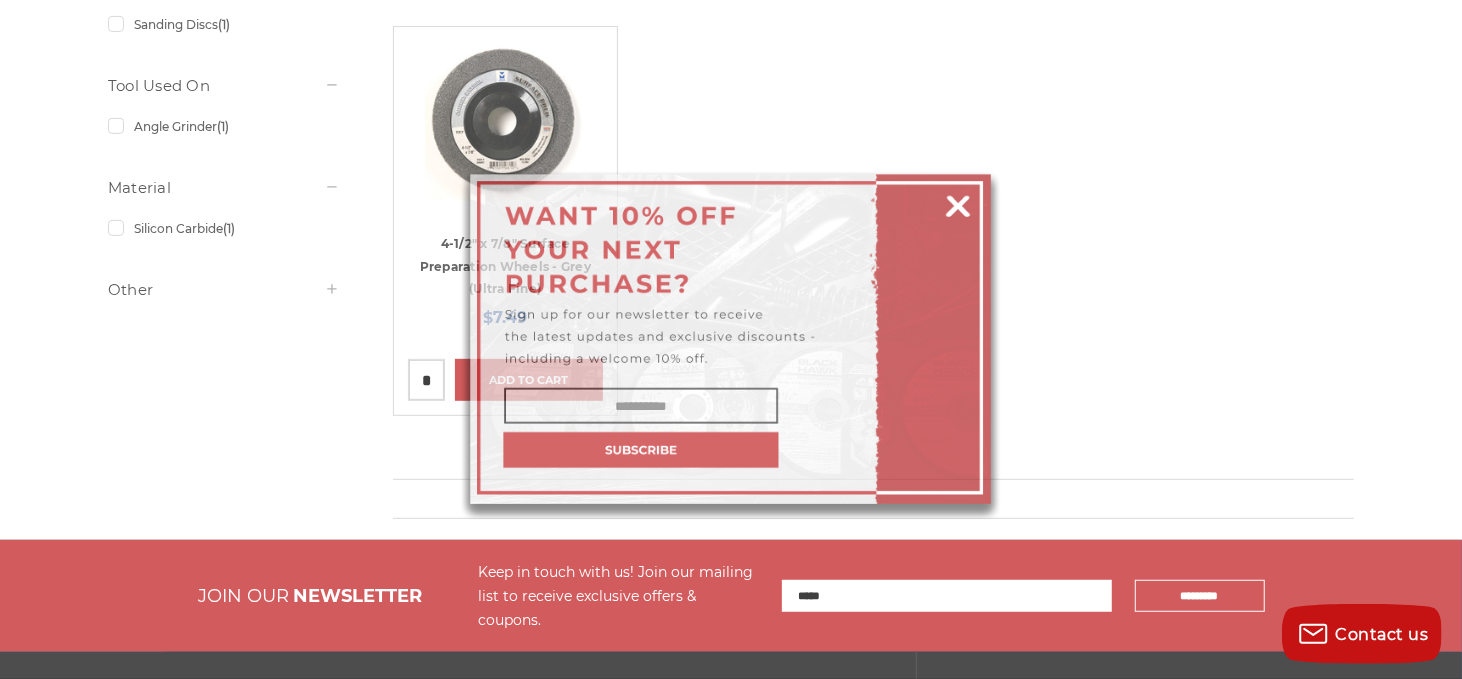 click on "✕" at bounding box center (731, 0) 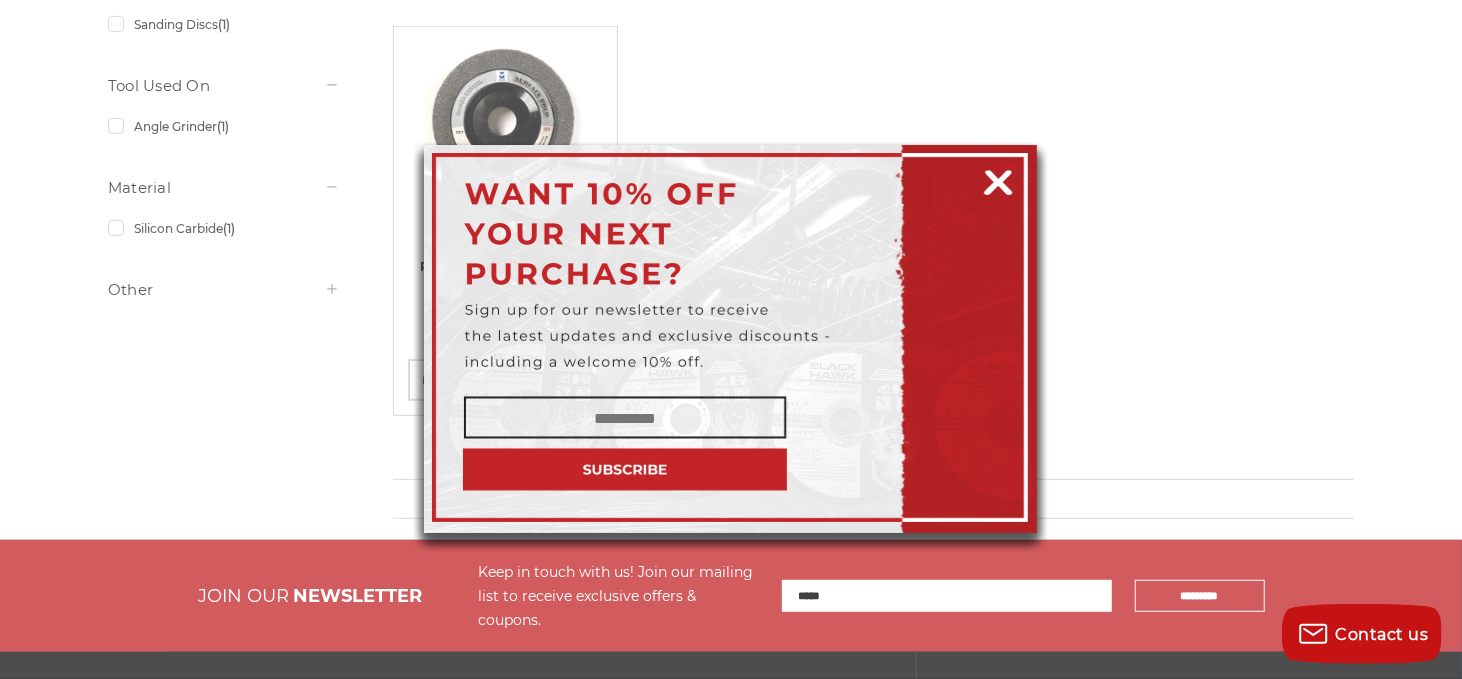 click at bounding box center [731, 340] 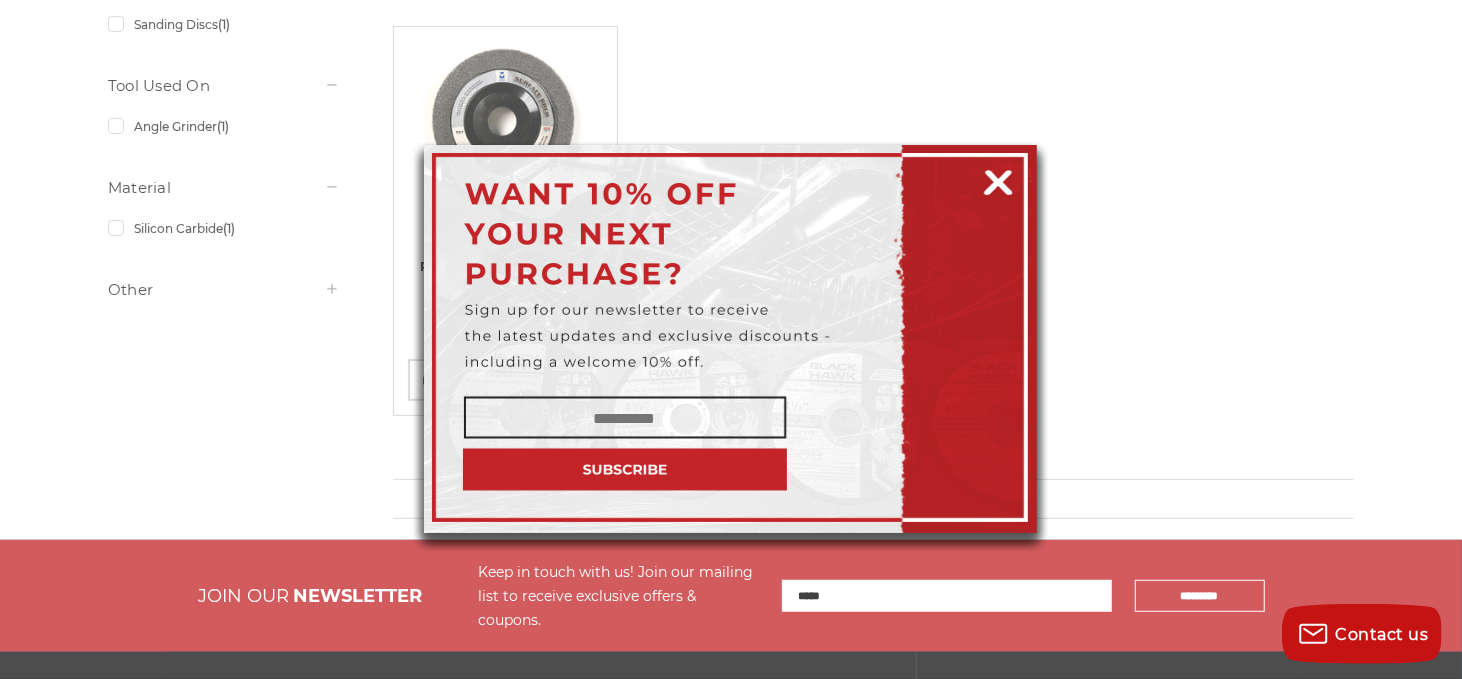drag, startPoint x: 996, startPoint y: 172, endPoint x: 970, endPoint y: 183, distance: 28.231188 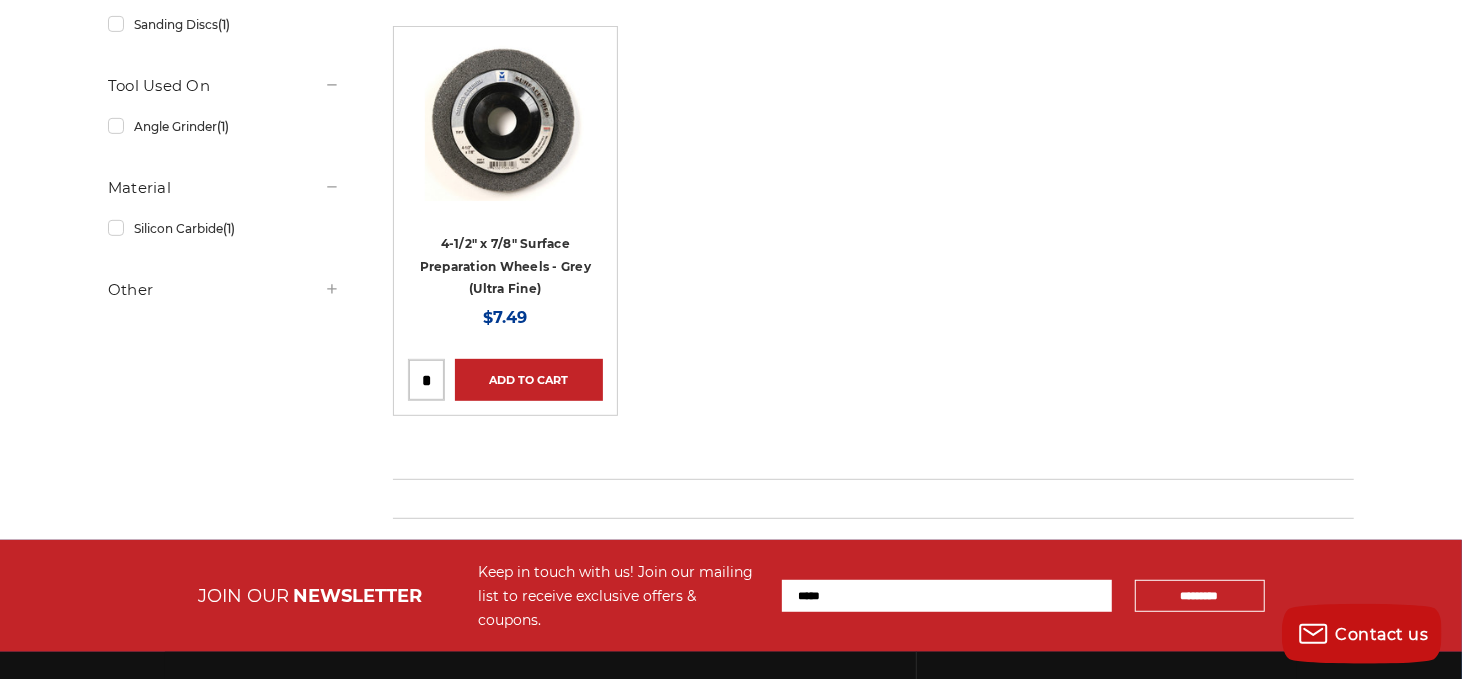 click at bounding box center (426, 380) 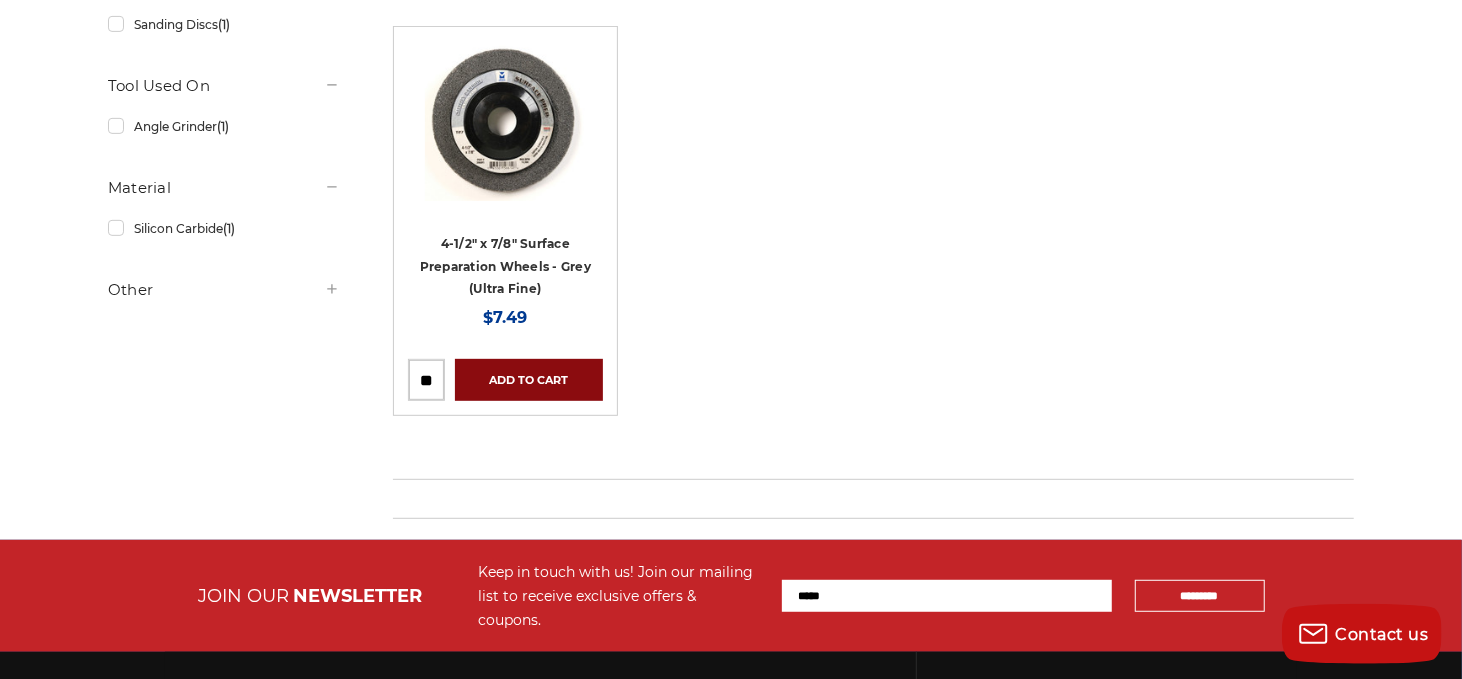 type on "**" 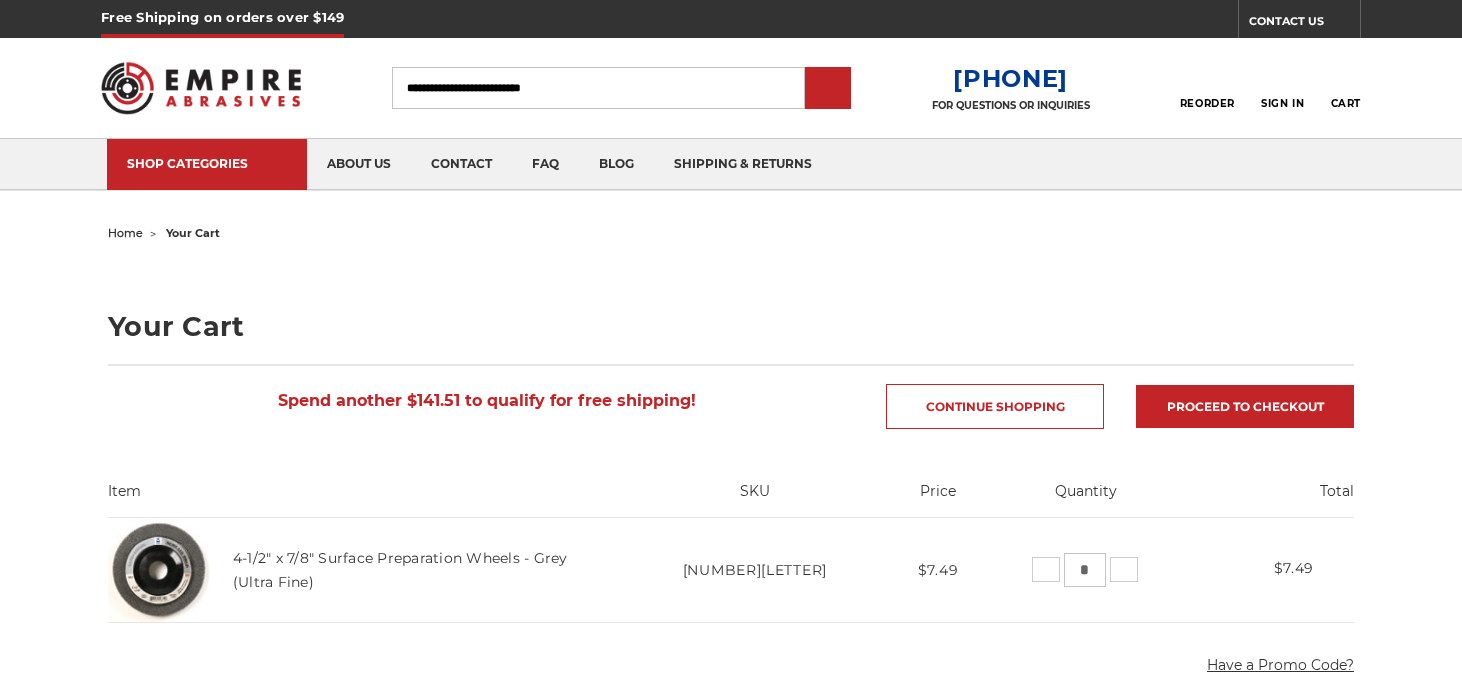 scroll, scrollTop: 0, scrollLeft: 0, axis: both 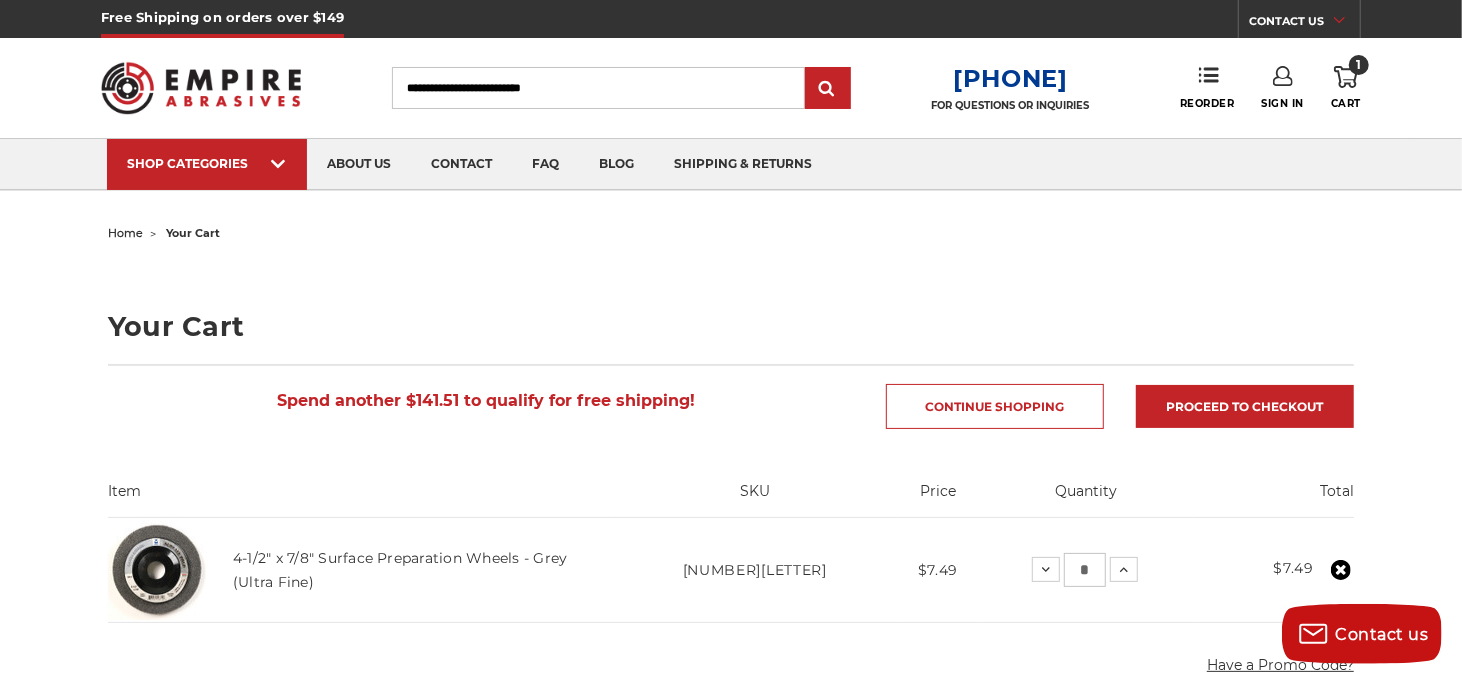 click 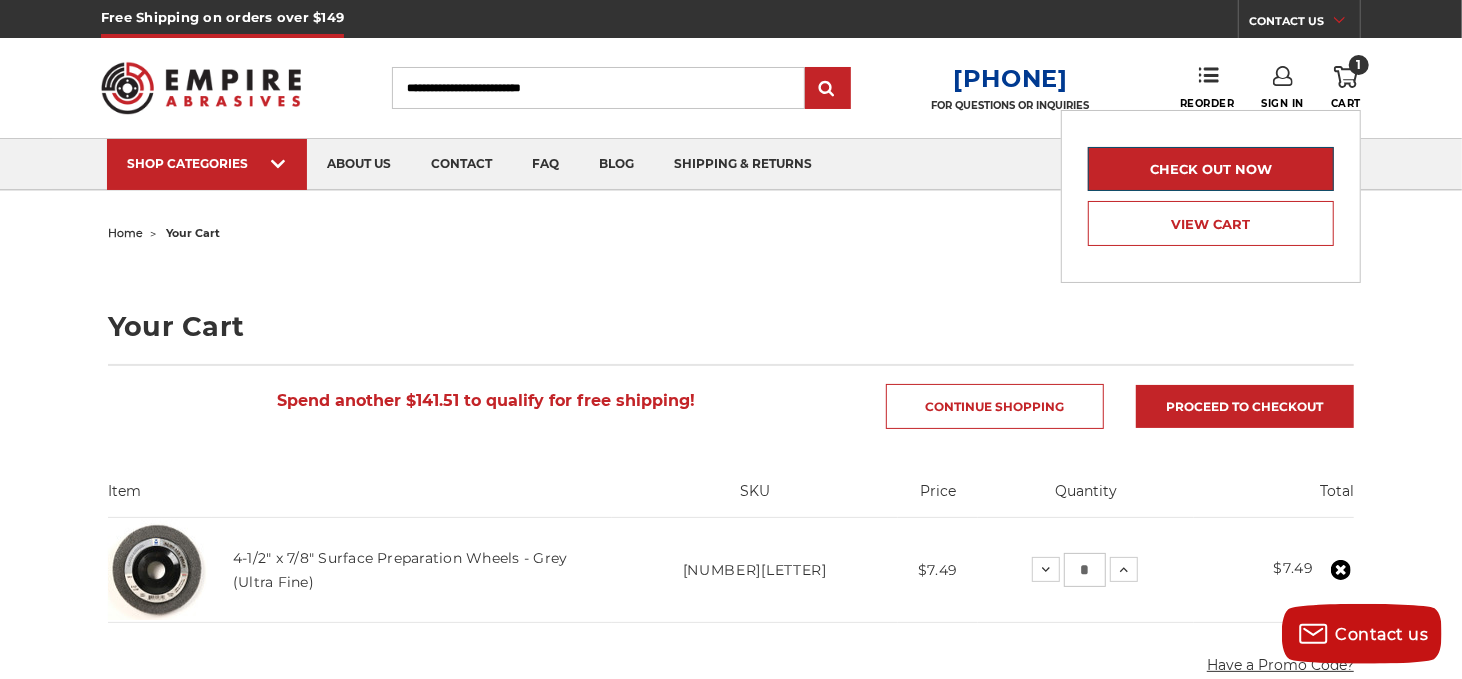 click on "Check out now" at bounding box center (1211, 169) 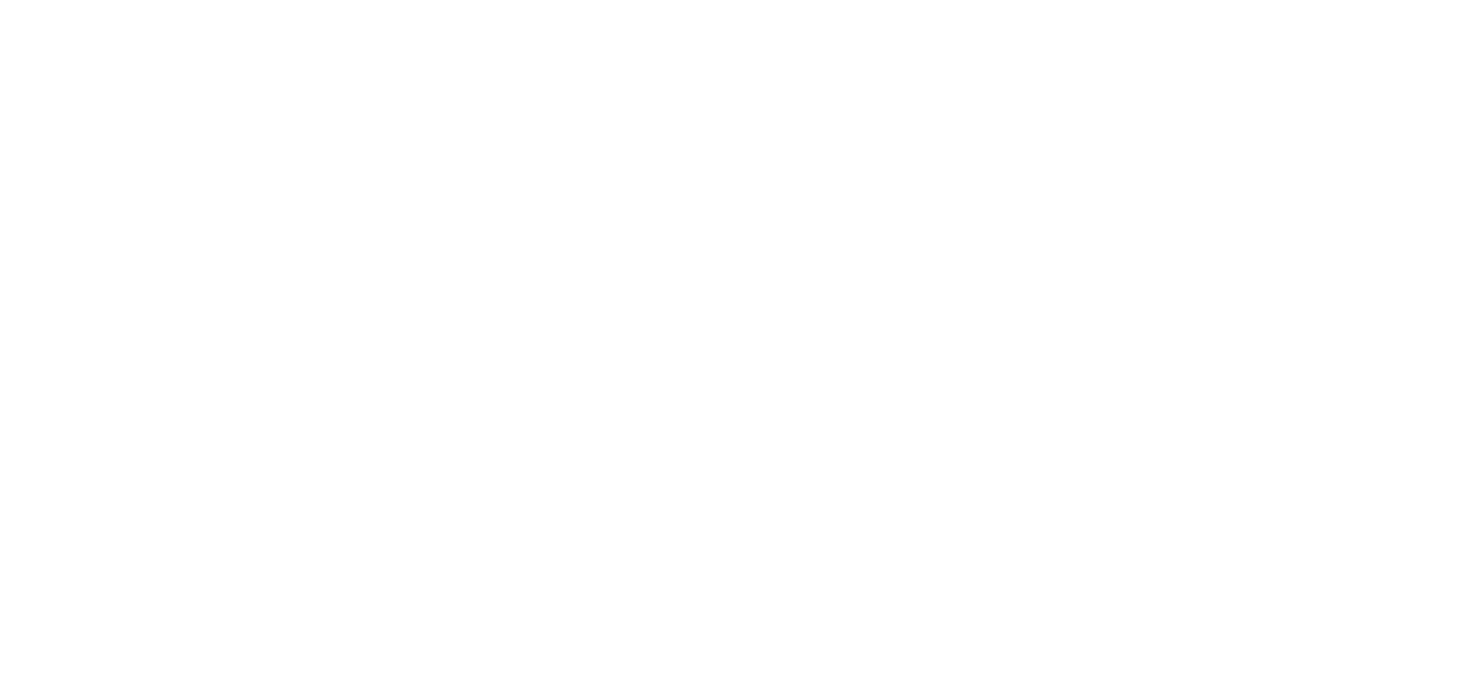 scroll, scrollTop: 0, scrollLeft: 0, axis: both 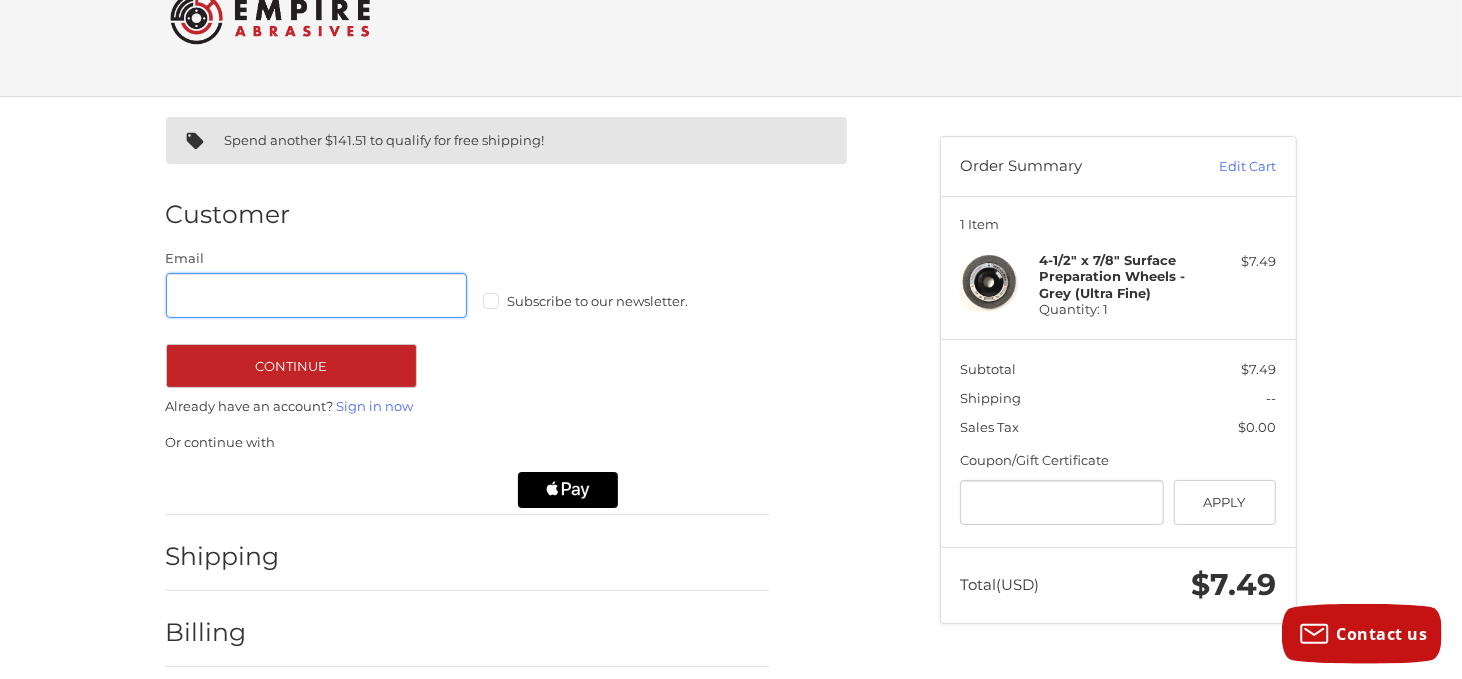 click on "Email" at bounding box center [317, 295] 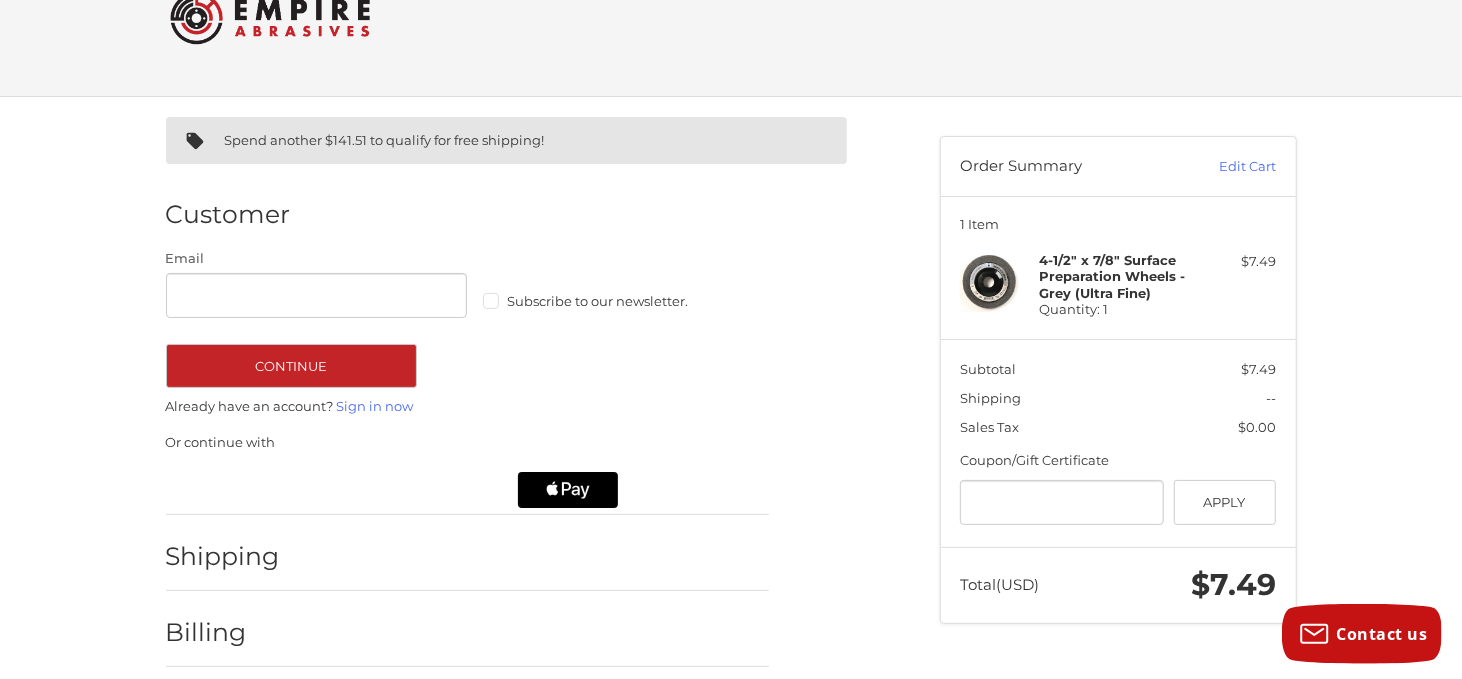 click on "1 Item" at bounding box center (1118, 224) 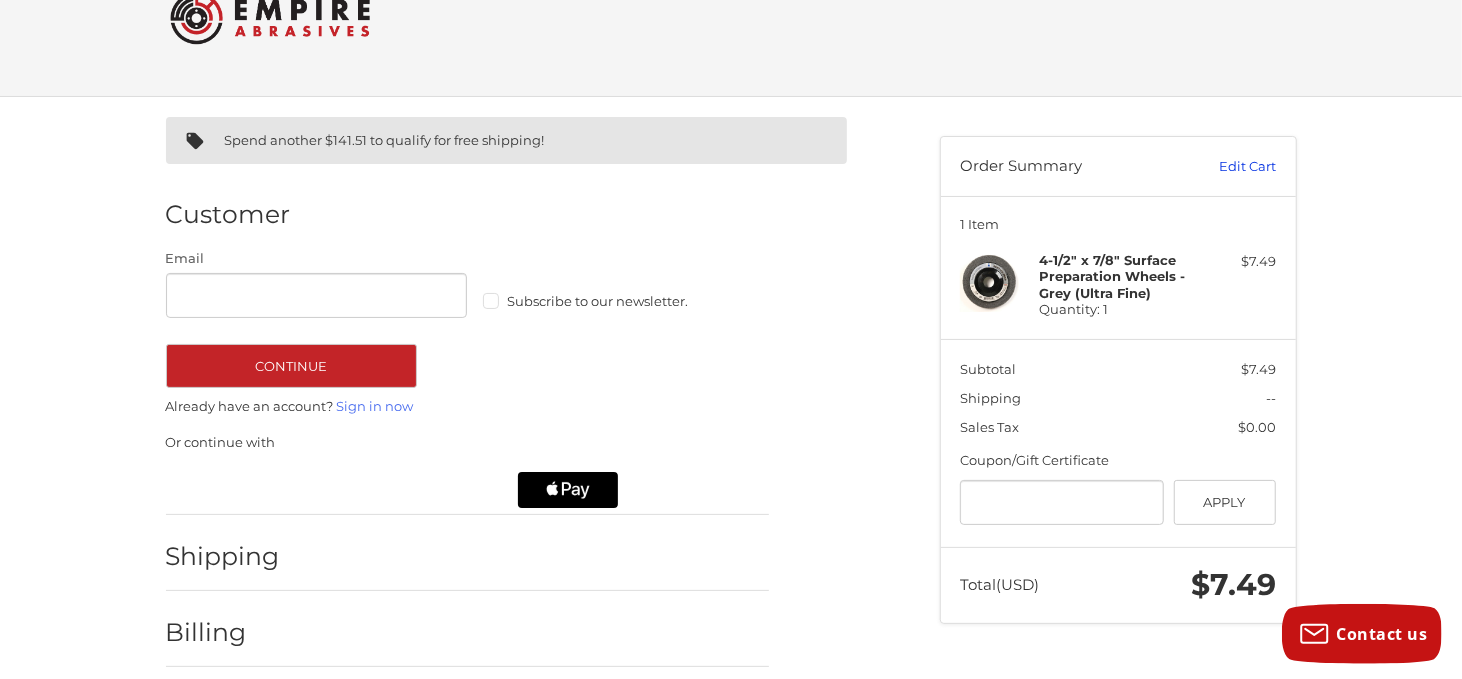 click on "Edit Cart" at bounding box center [1225, 167] 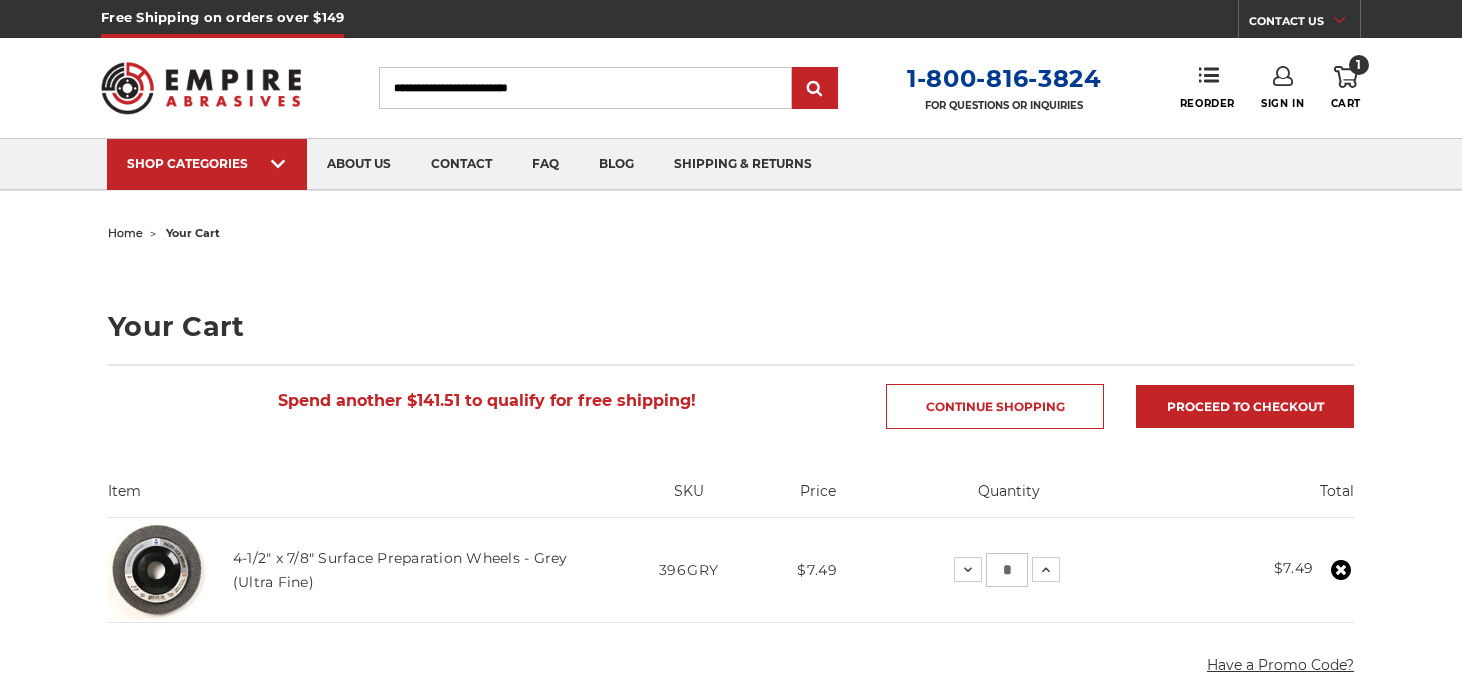 scroll, scrollTop: 0, scrollLeft: 0, axis: both 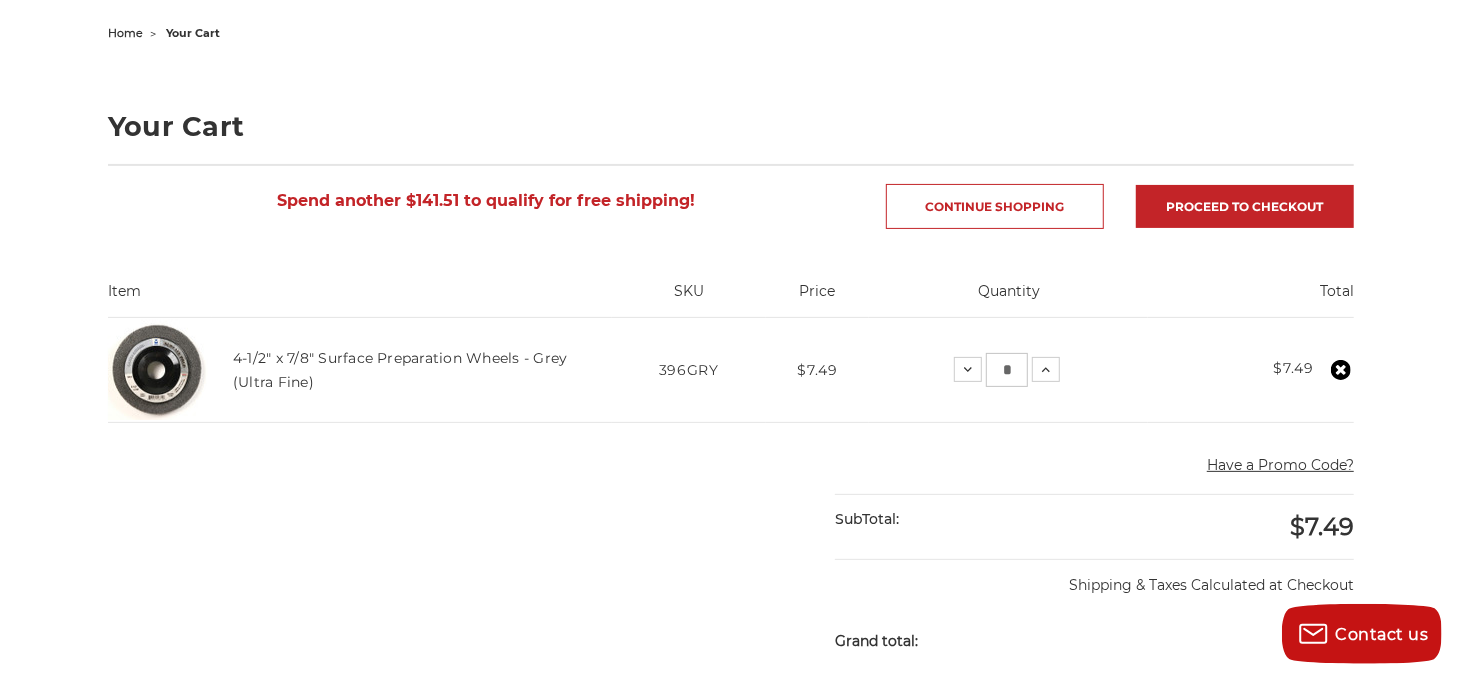 drag, startPoint x: 1007, startPoint y: 365, endPoint x: 992, endPoint y: 370, distance: 15.811388 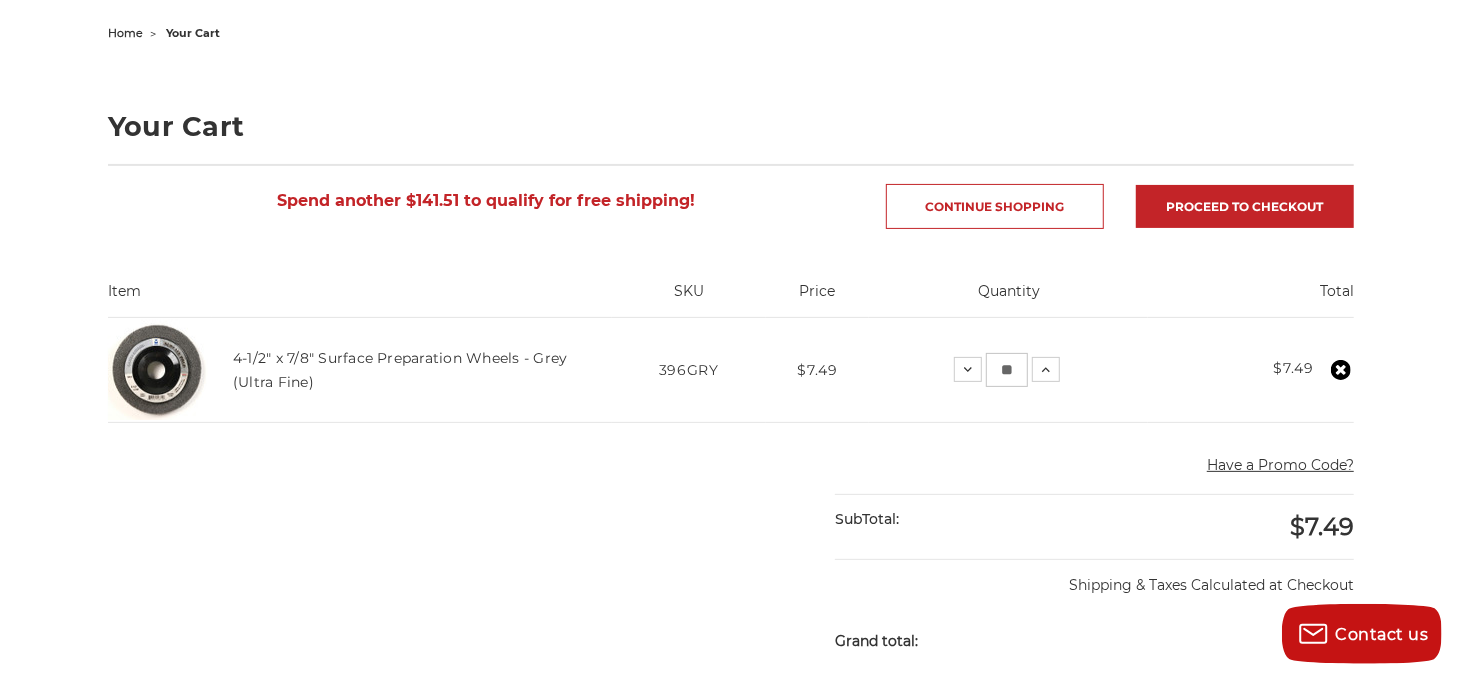 type on "**" 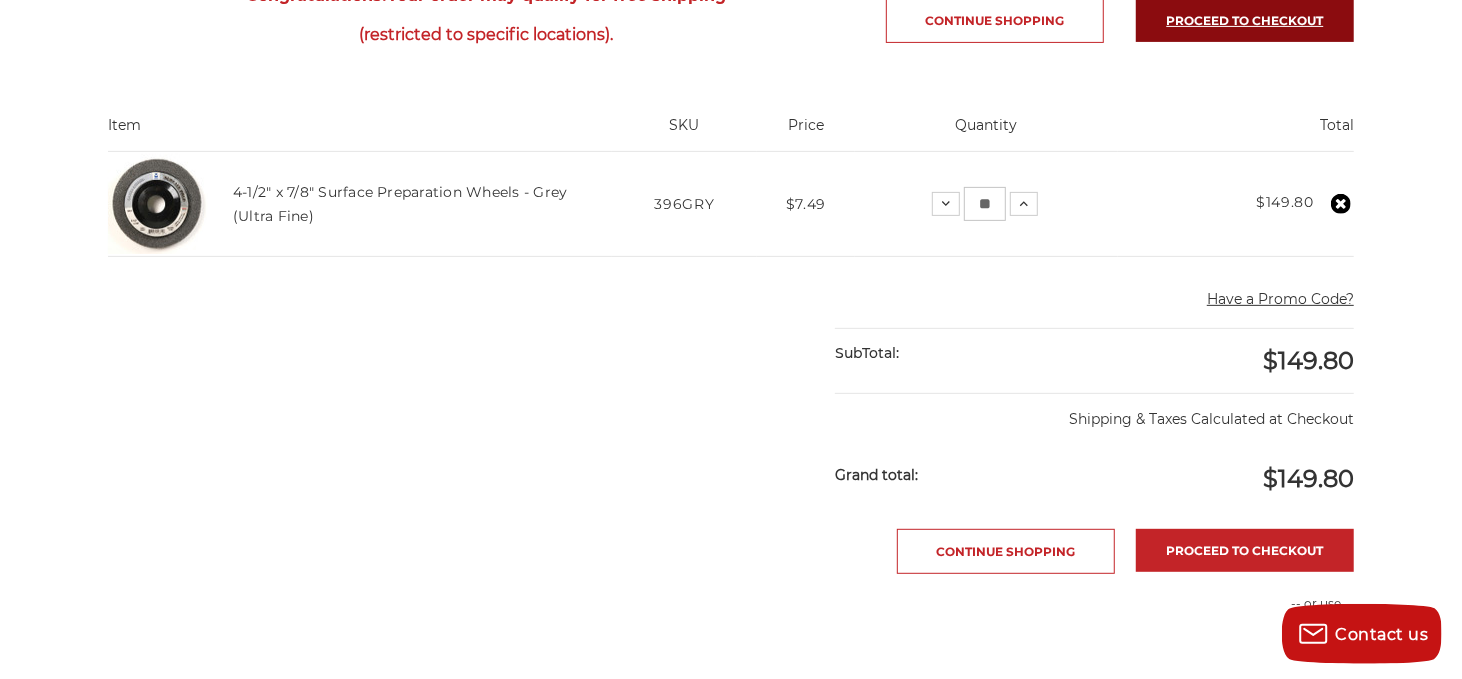 scroll, scrollTop: 500, scrollLeft: 0, axis: vertical 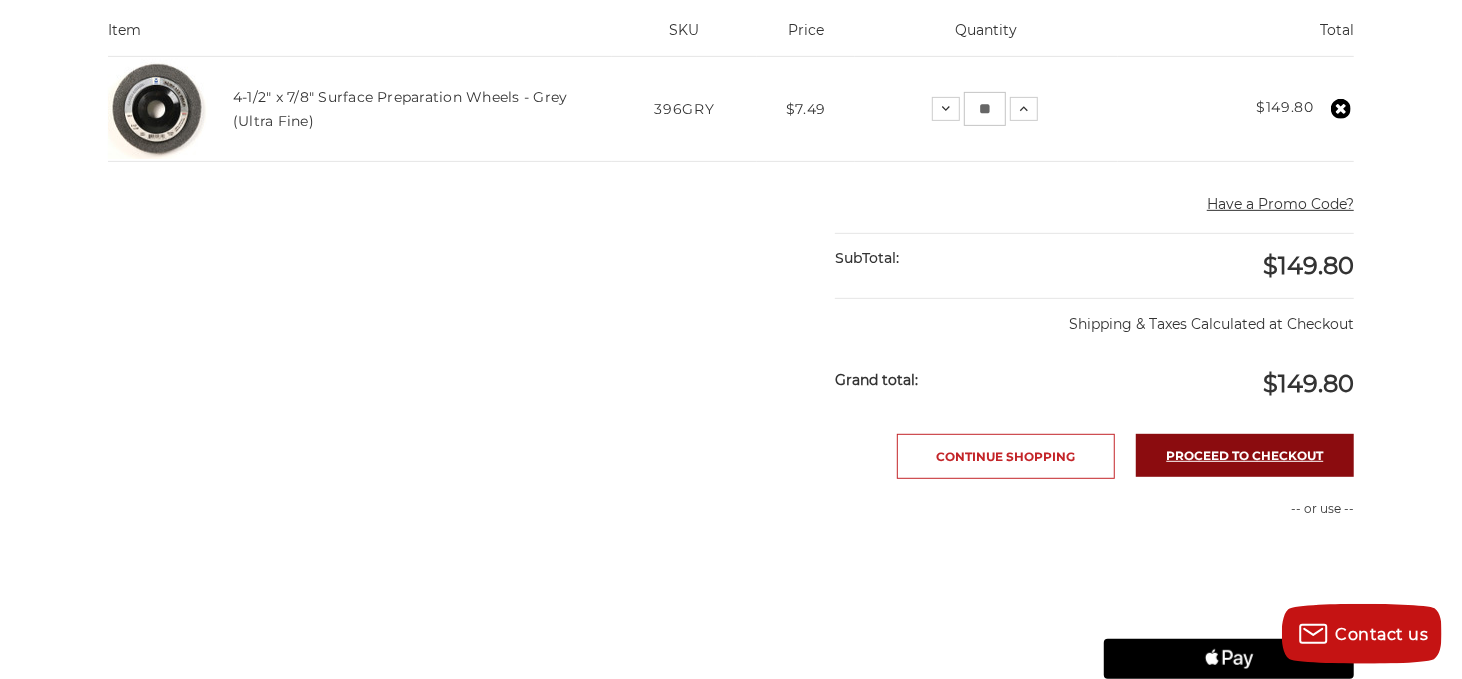 click on "Proceed to checkout" at bounding box center (1245, 455) 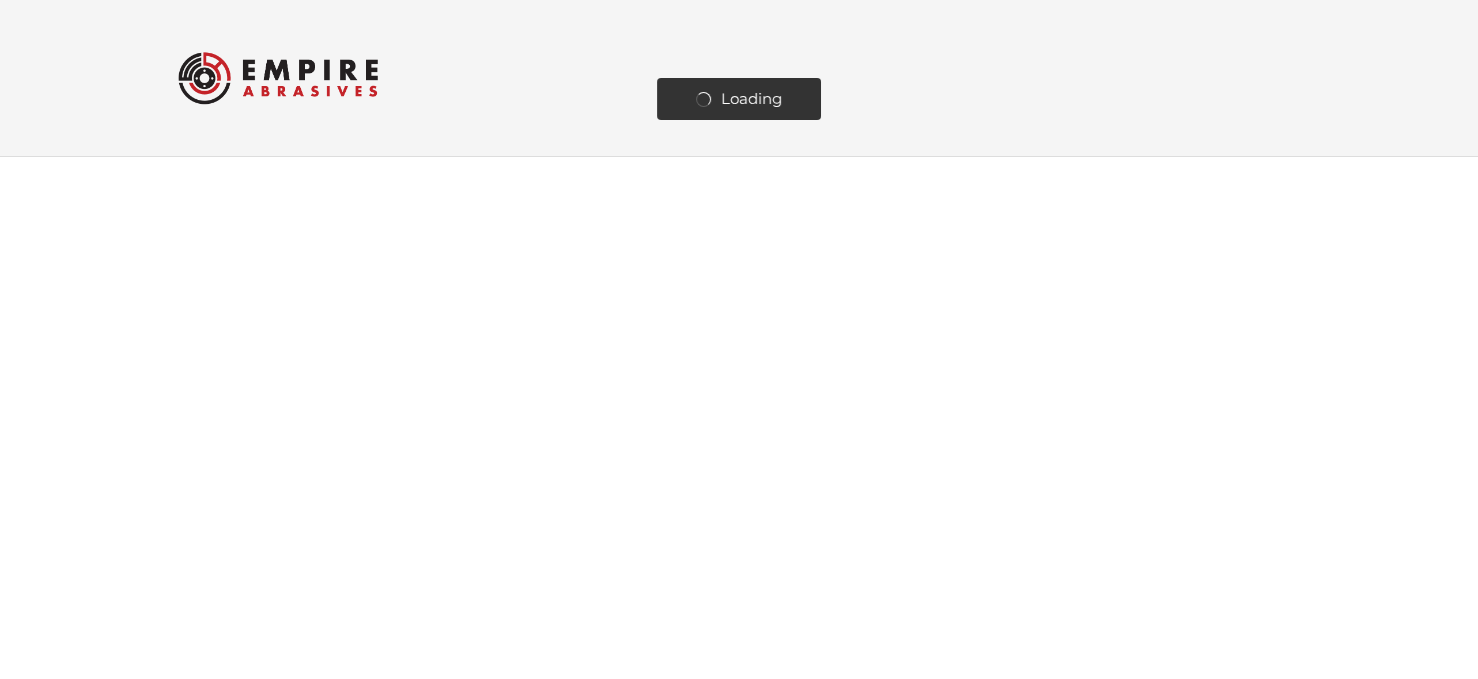 scroll, scrollTop: 0, scrollLeft: 0, axis: both 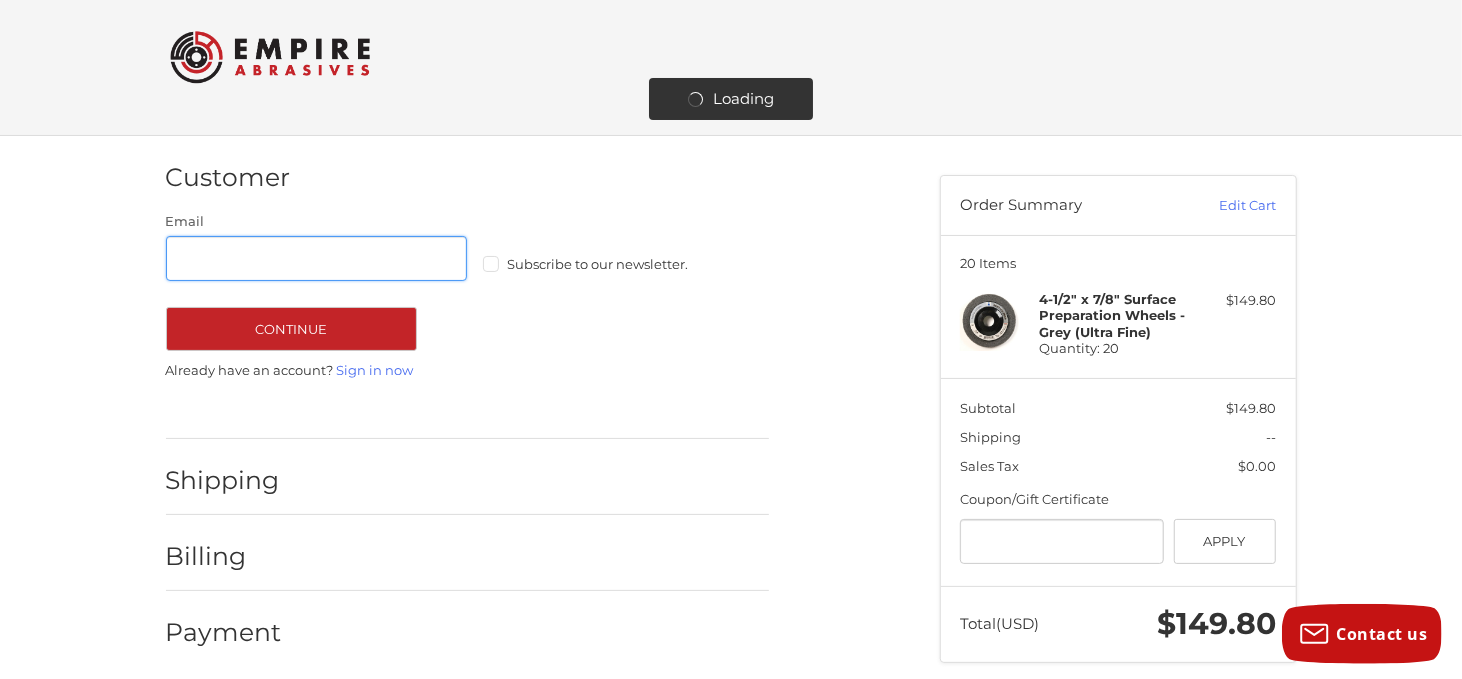 click on "Email" at bounding box center (317, 258) 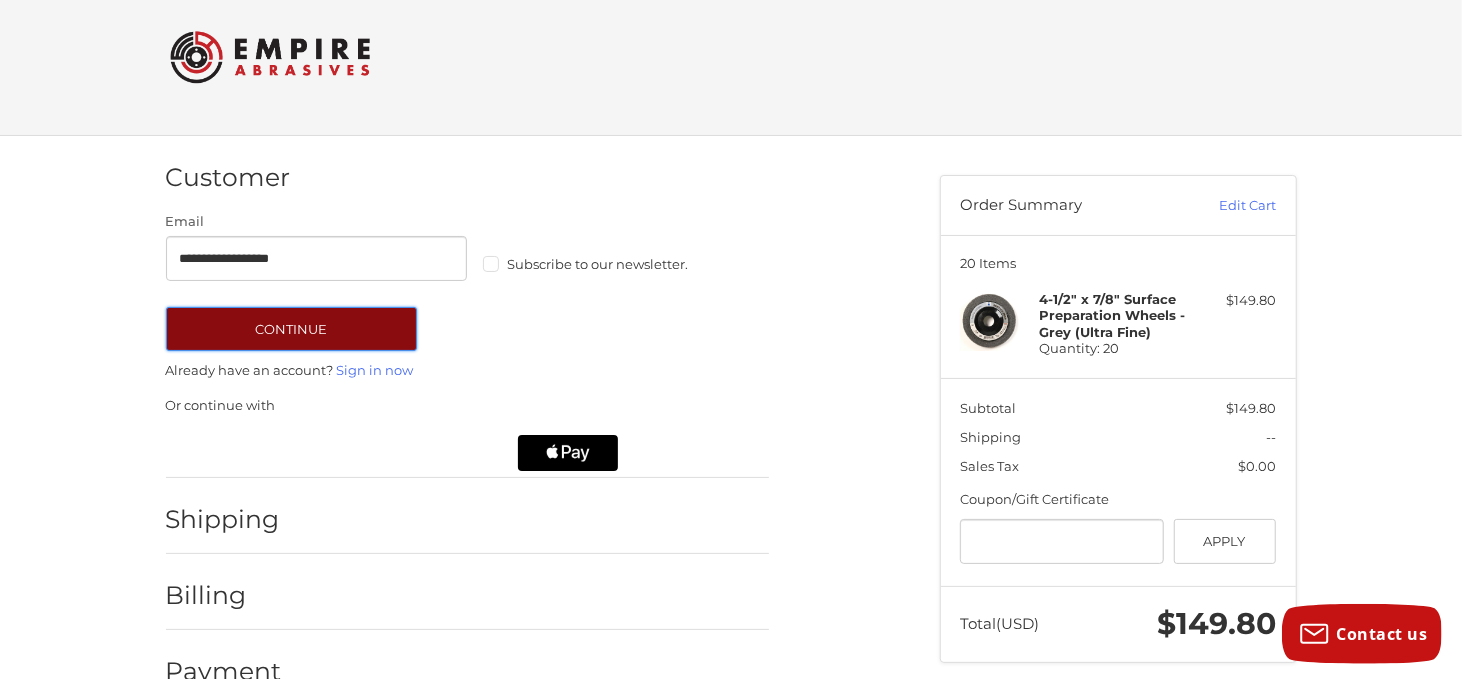 click on "Continue" at bounding box center [291, 329] 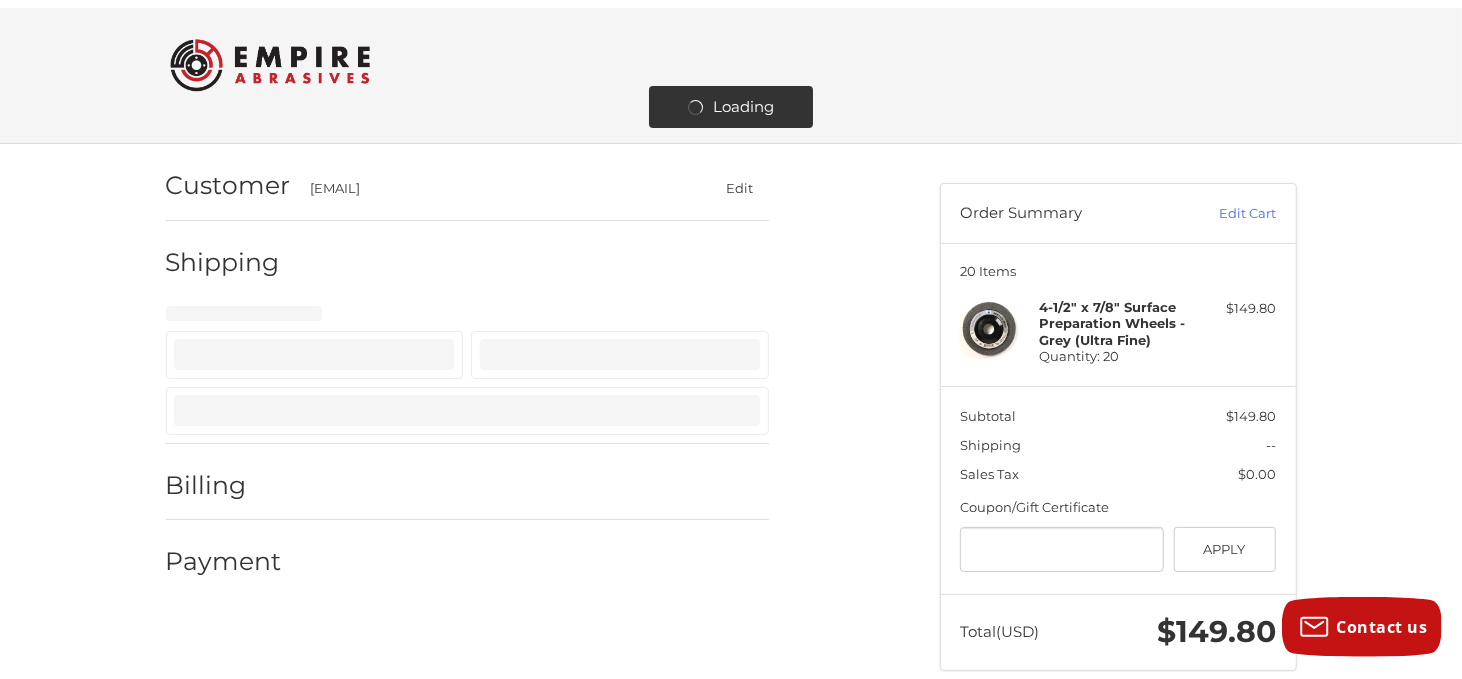 scroll, scrollTop: 57, scrollLeft: 0, axis: vertical 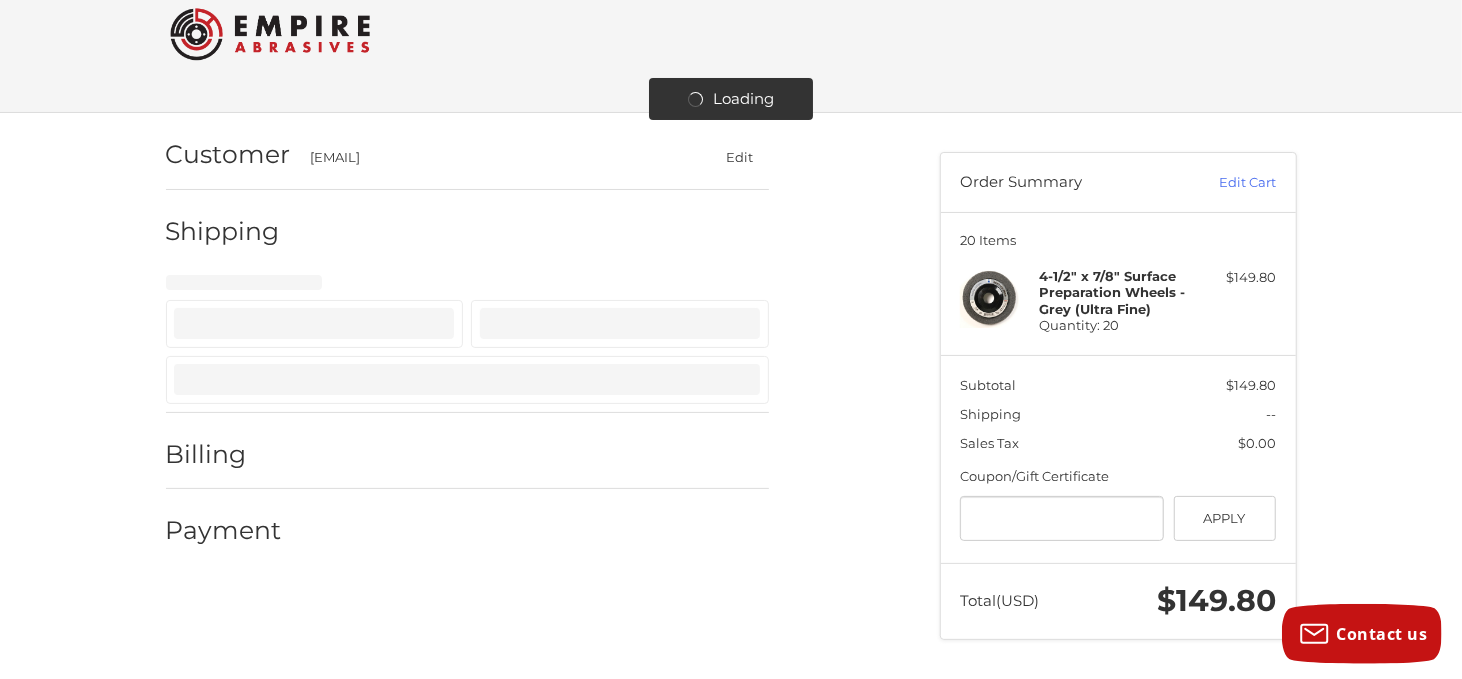 select on "**" 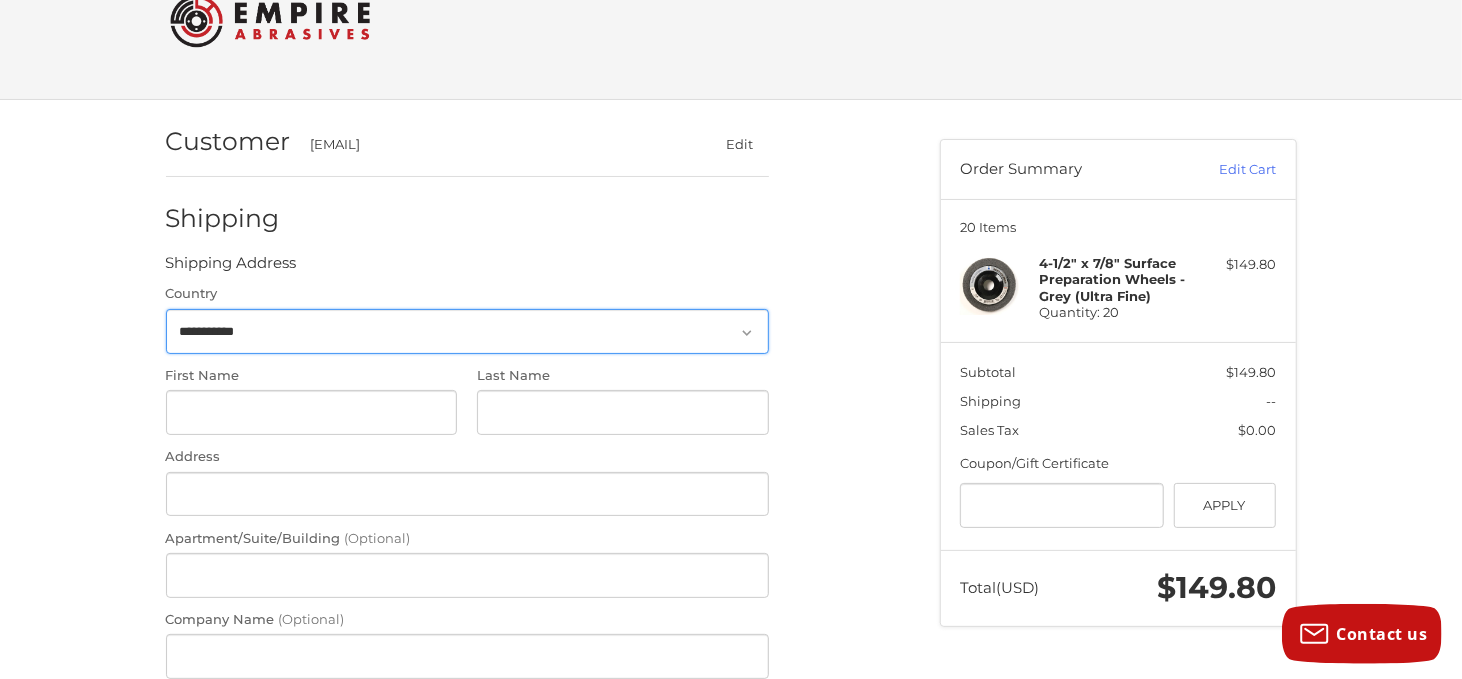 click on "**********" at bounding box center (467, 331) 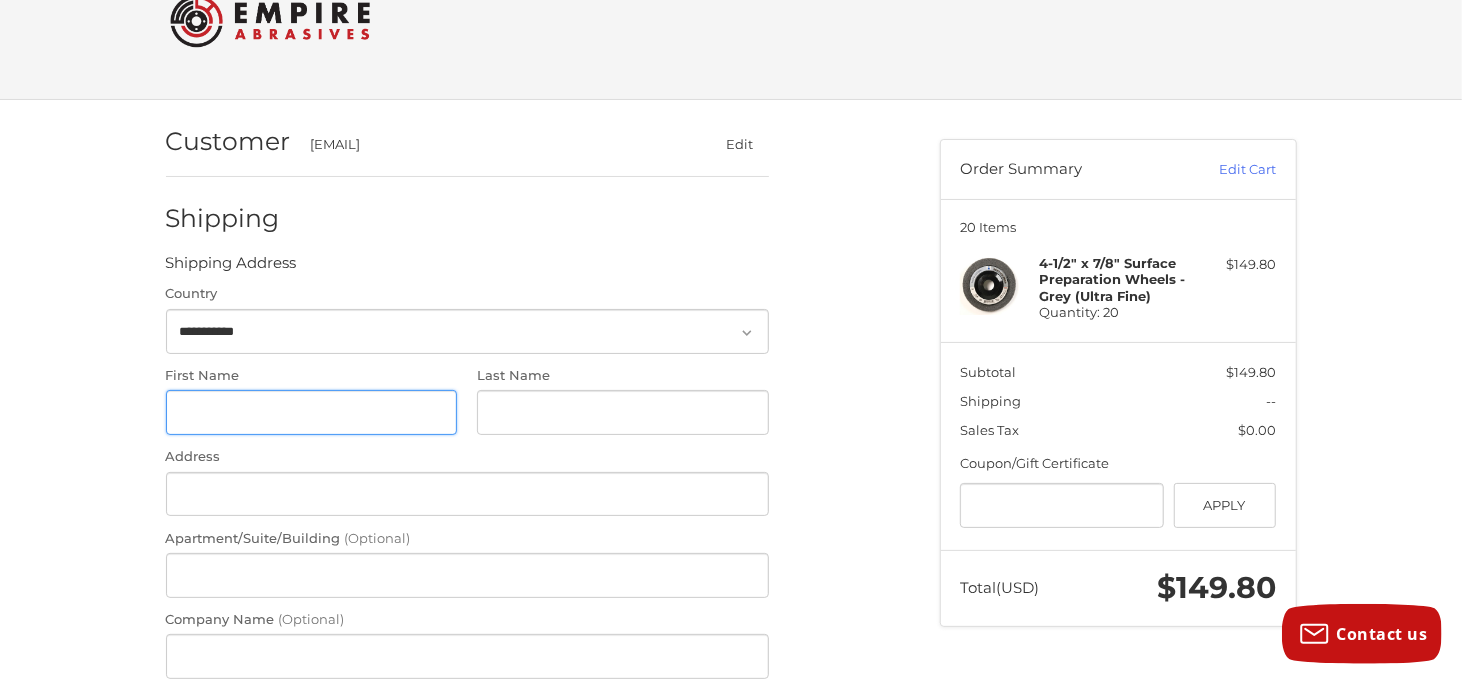 click on "First Name" at bounding box center [312, 412] 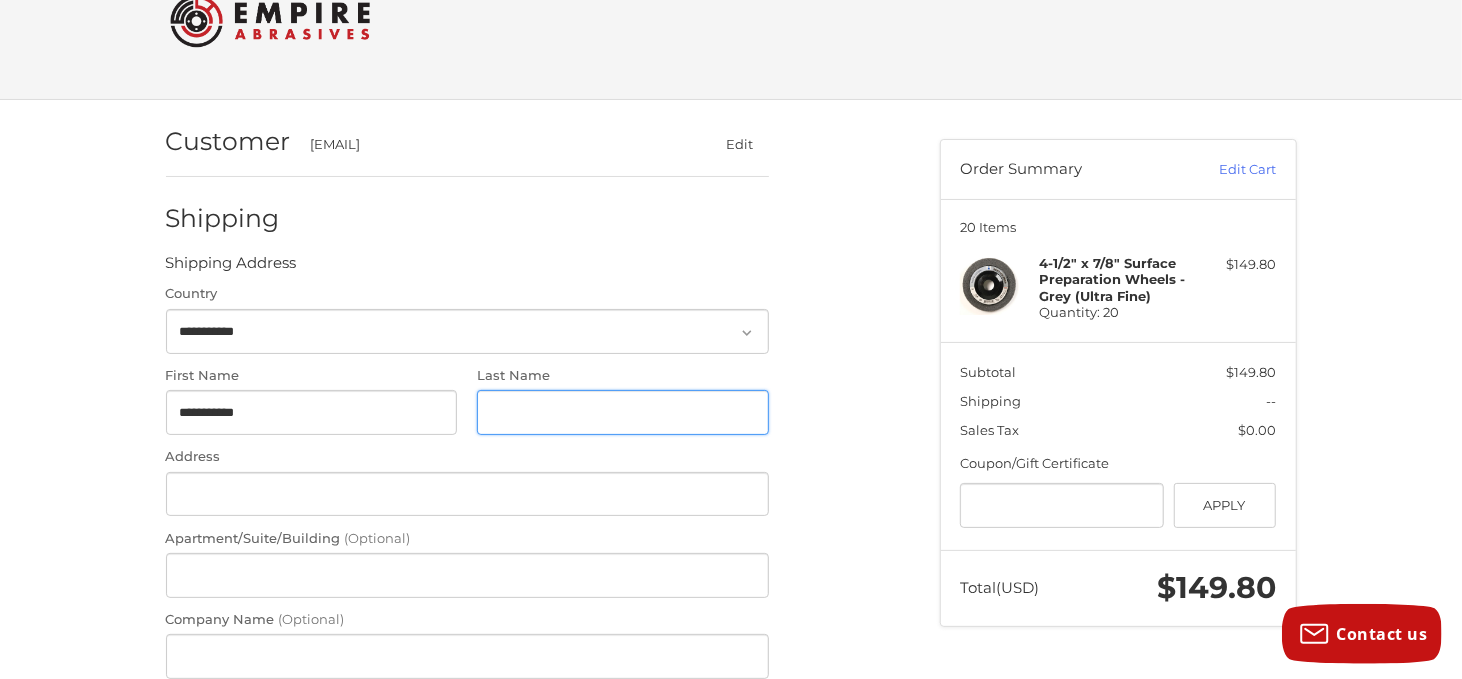 type on "******" 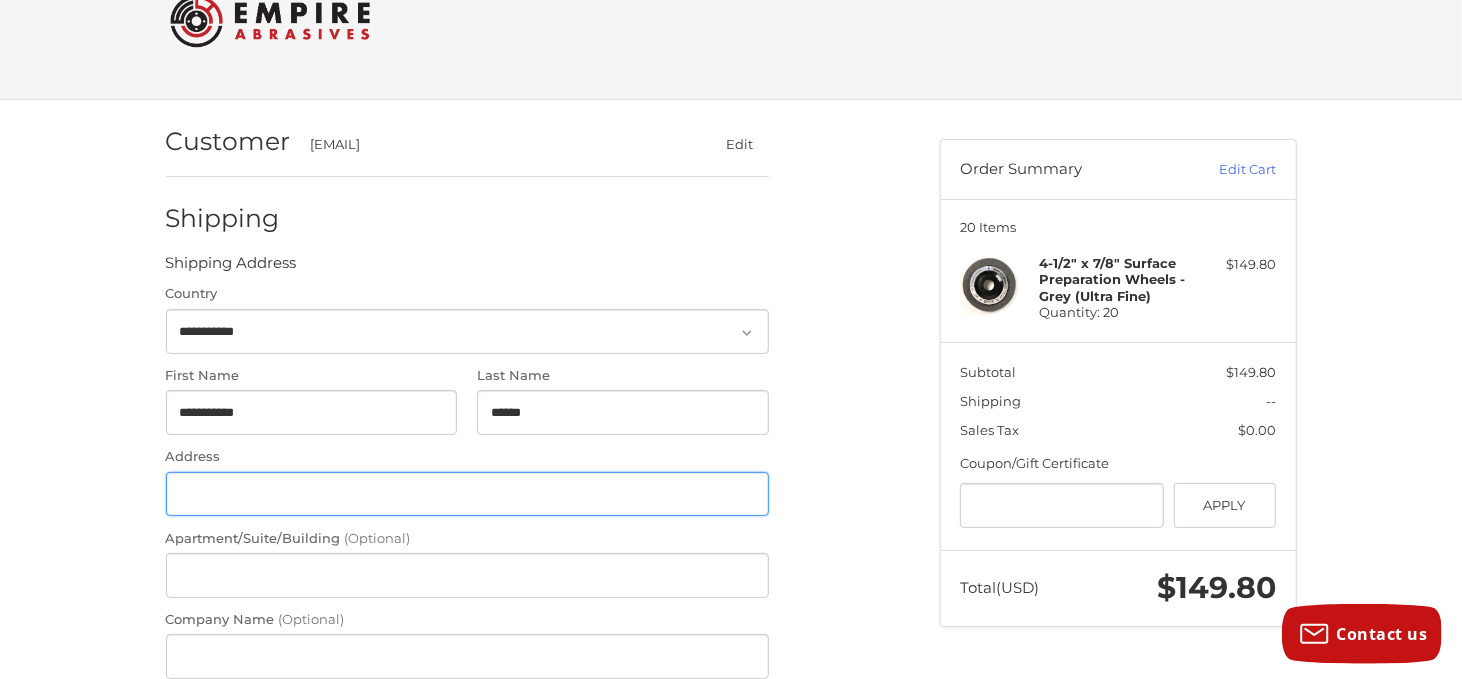 type on "**********" 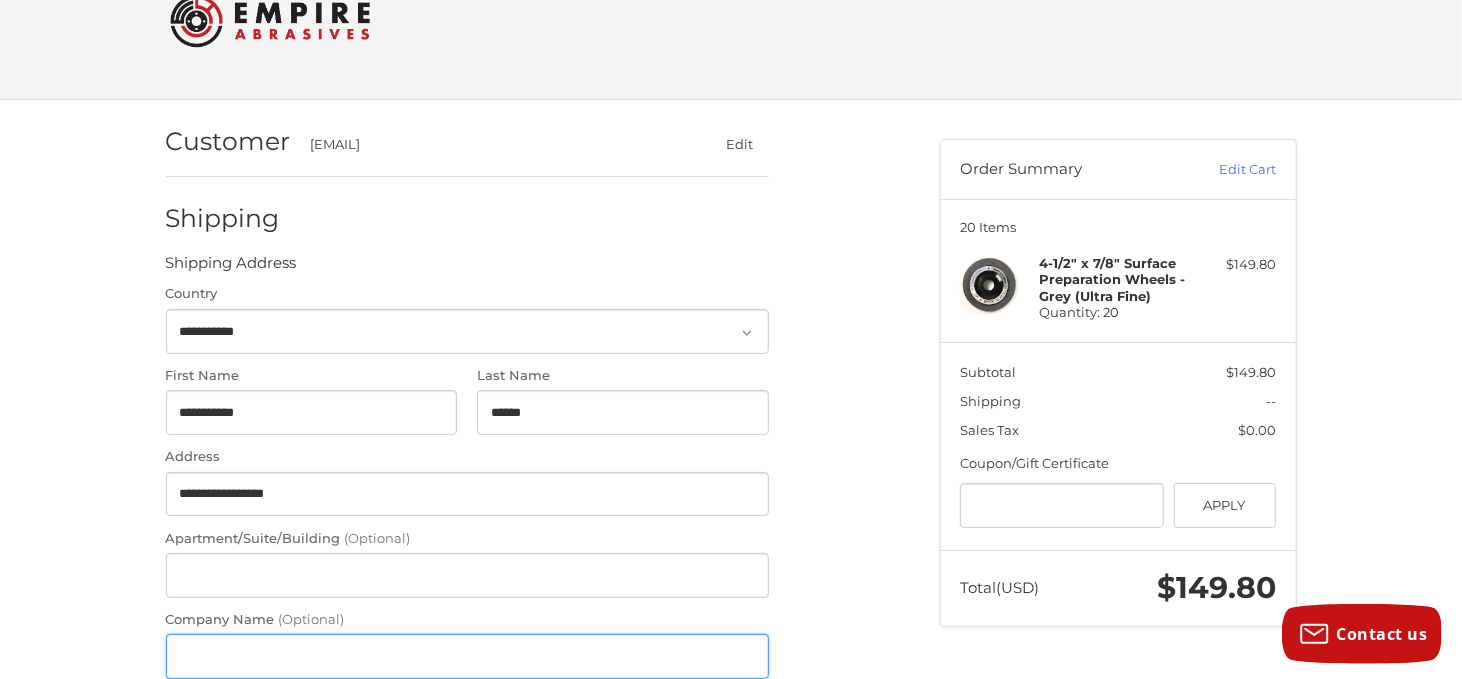 type on "**********" 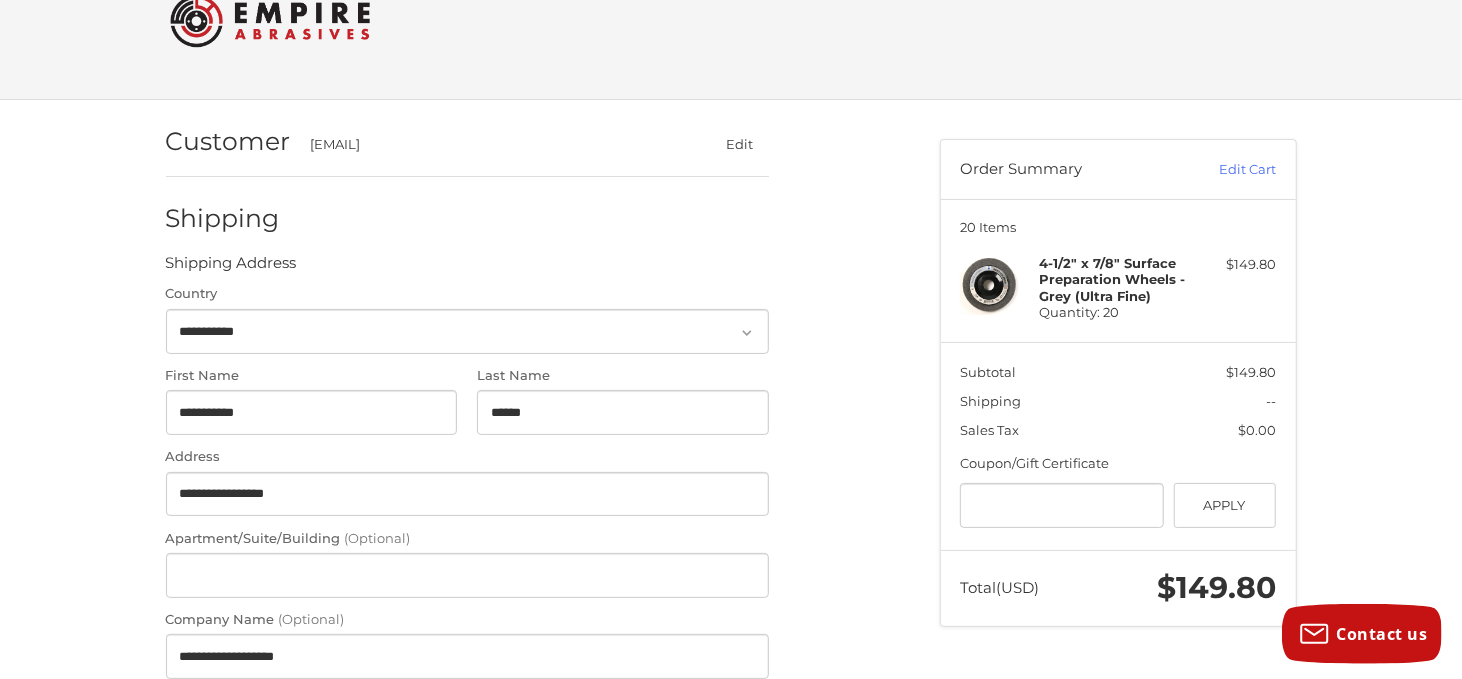 type on "**********" 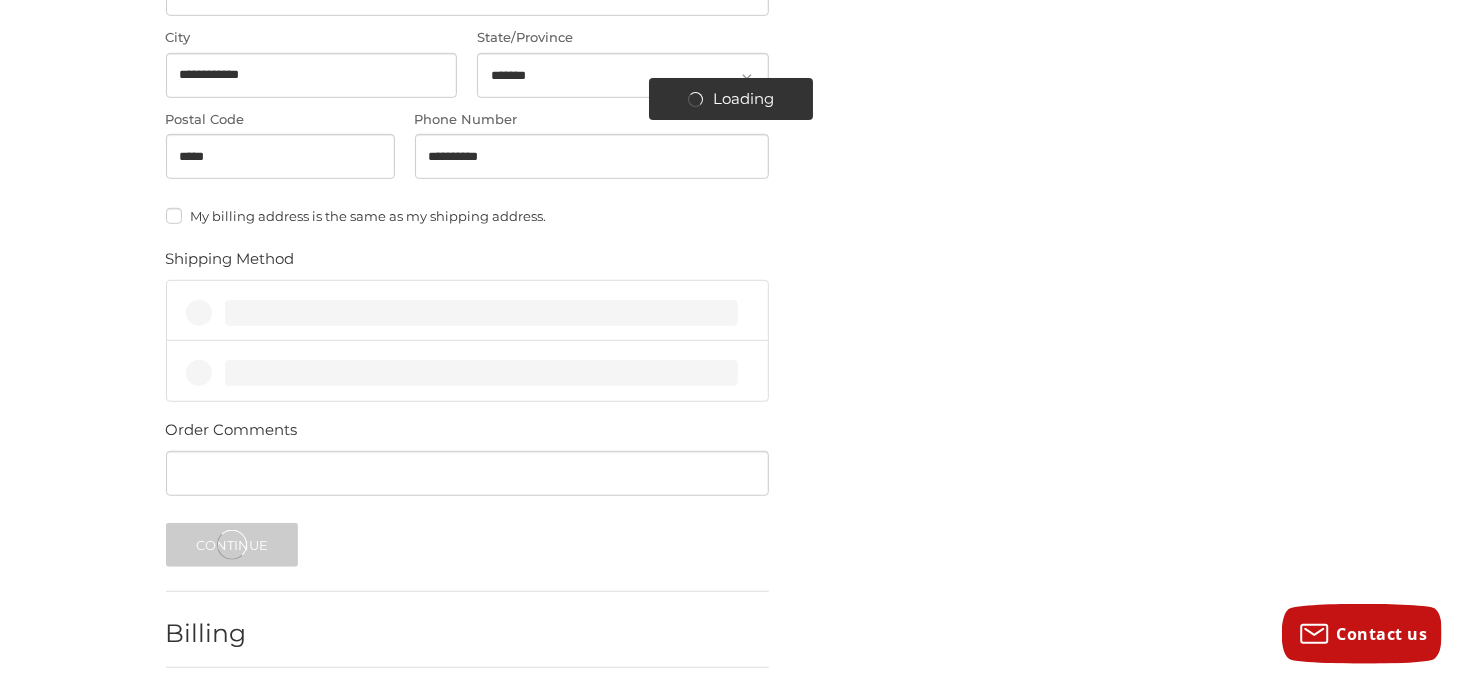 scroll, scrollTop: 757, scrollLeft: 0, axis: vertical 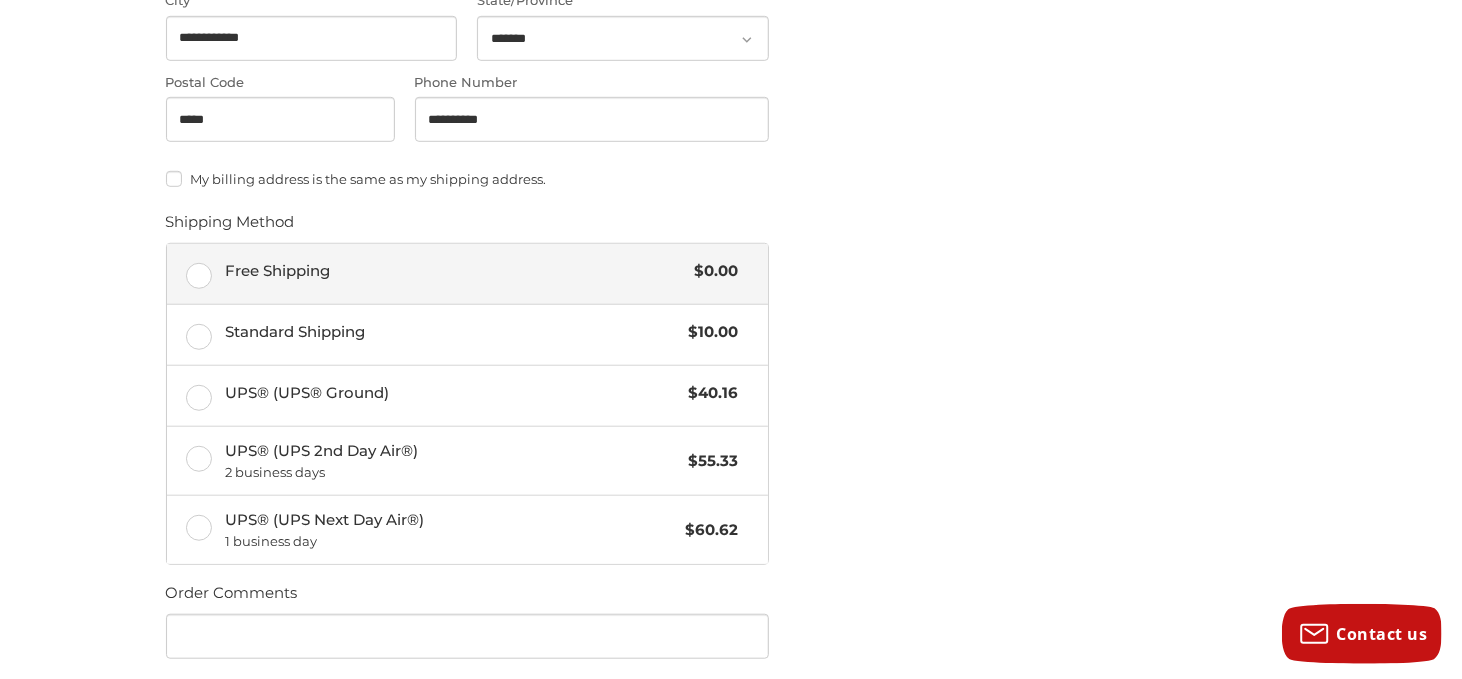 click on "Free Shipping $0.00" at bounding box center (467, 274) 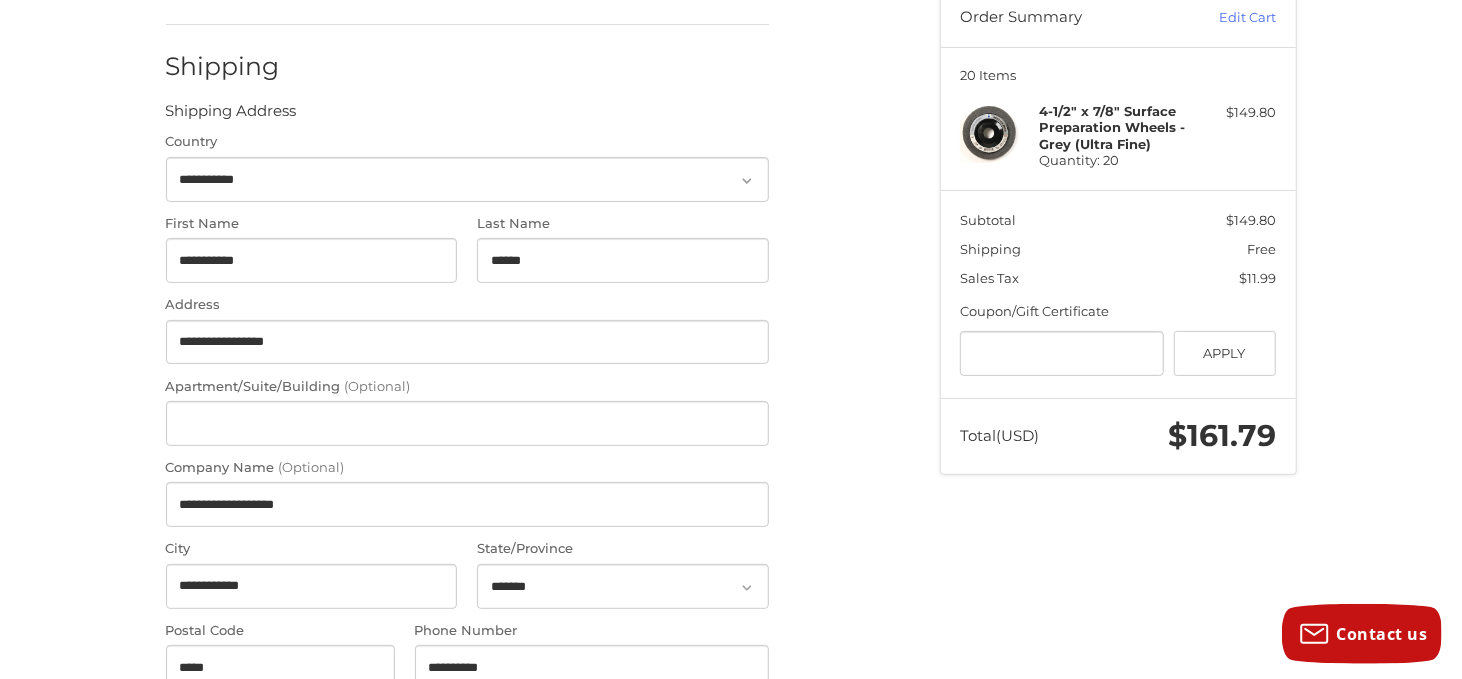 scroll, scrollTop: 200, scrollLeft: 0, axis: vertical 